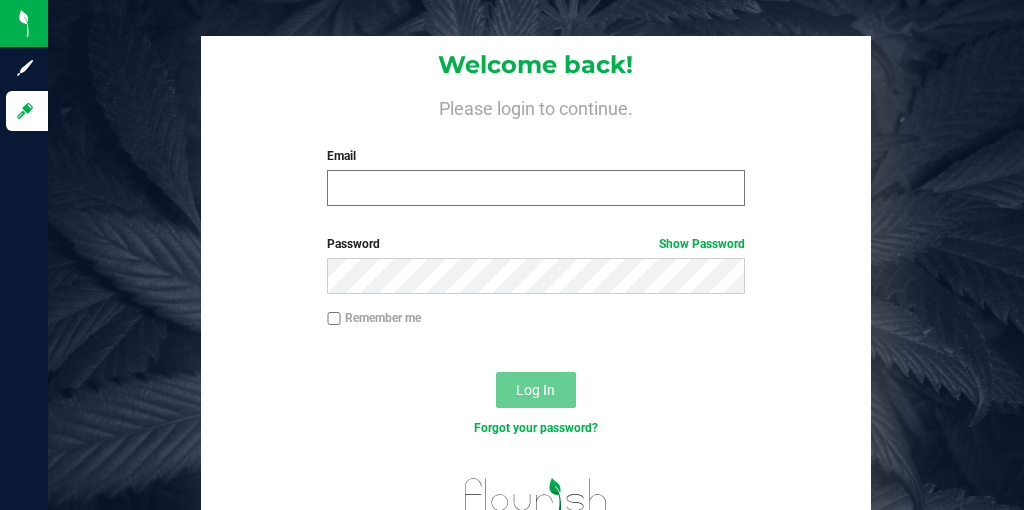 scroll, scrollTop: 0, scrollLeft: 0, axis: both 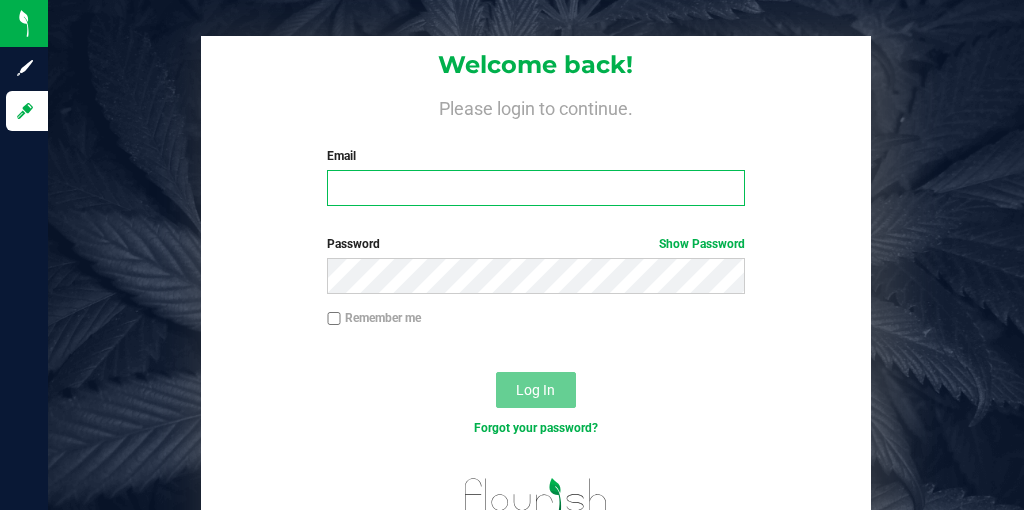 click on "Email" at bounding box center (535, 188) 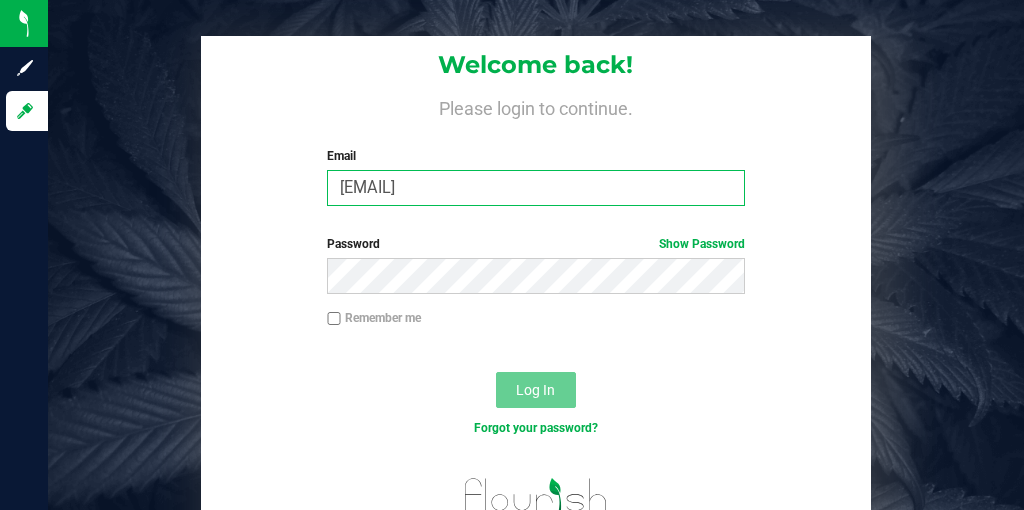 type on "[EMAIL]" 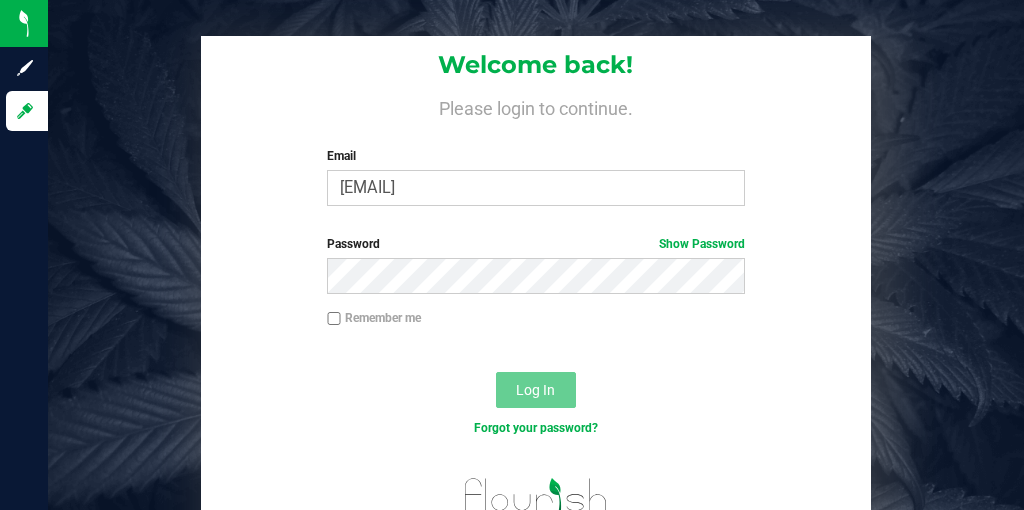 click on "Password
Show Password" at bounding box center [535, 264] 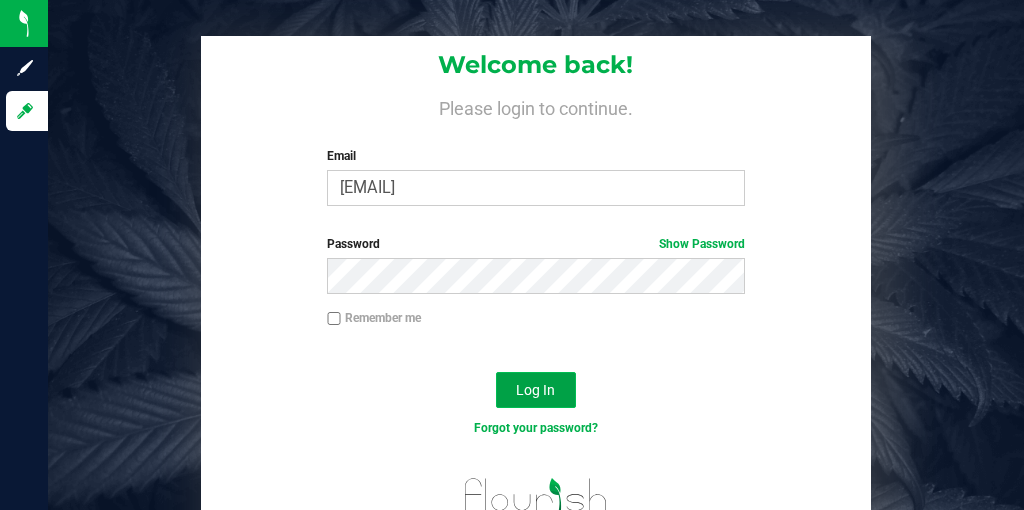 click on "Log In" at bounding box center [535, 390] 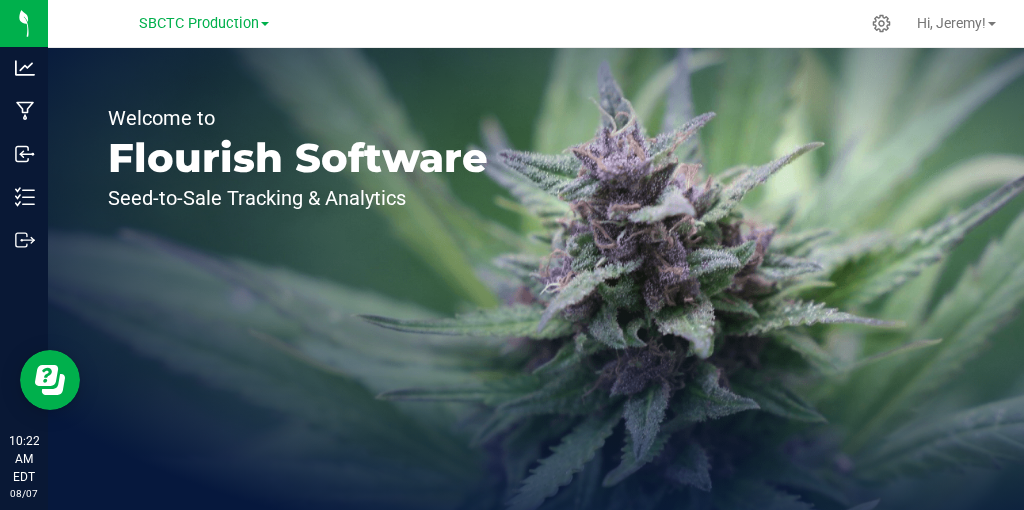 scroll, scrollTop: 0, scrollLeft: 0, axis: both 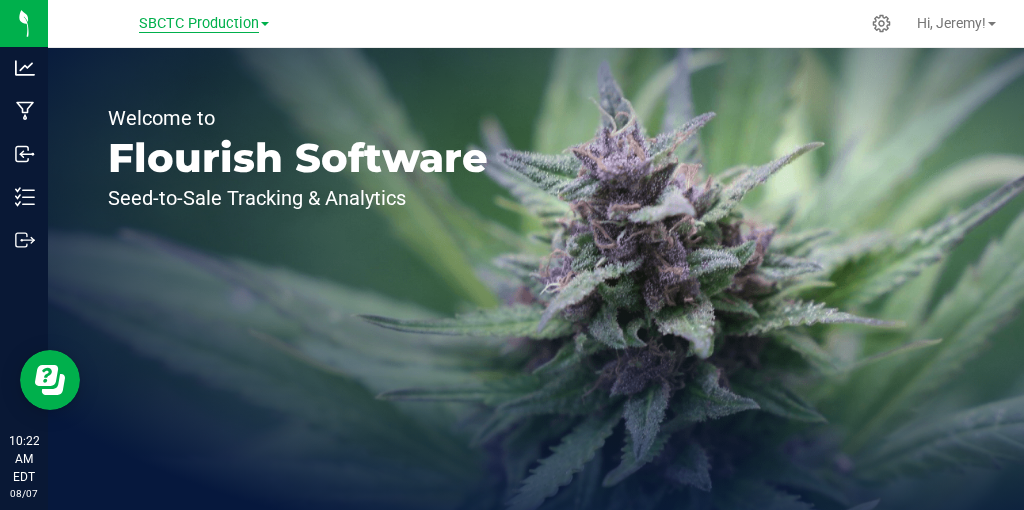 click on "SBCTC Production" at bounding box center [199, 24] 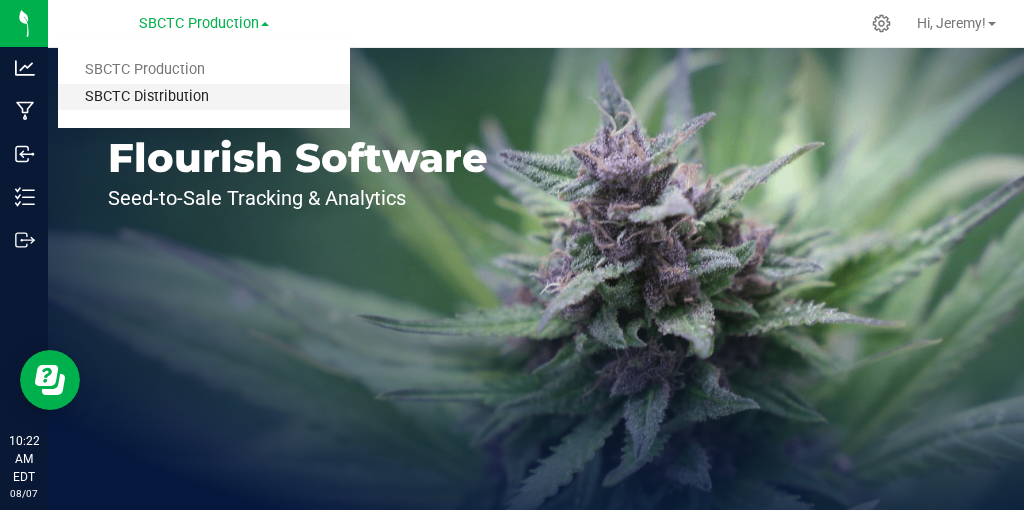 click on "SBCTC Distribution" at bounding box center (204, 97) 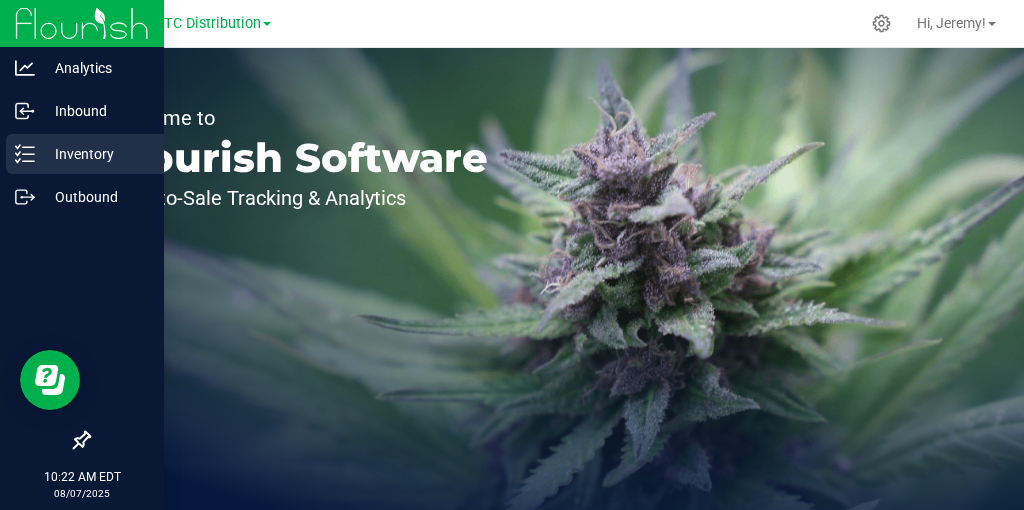 click on "Inventory" at bounding box center [95, 154] 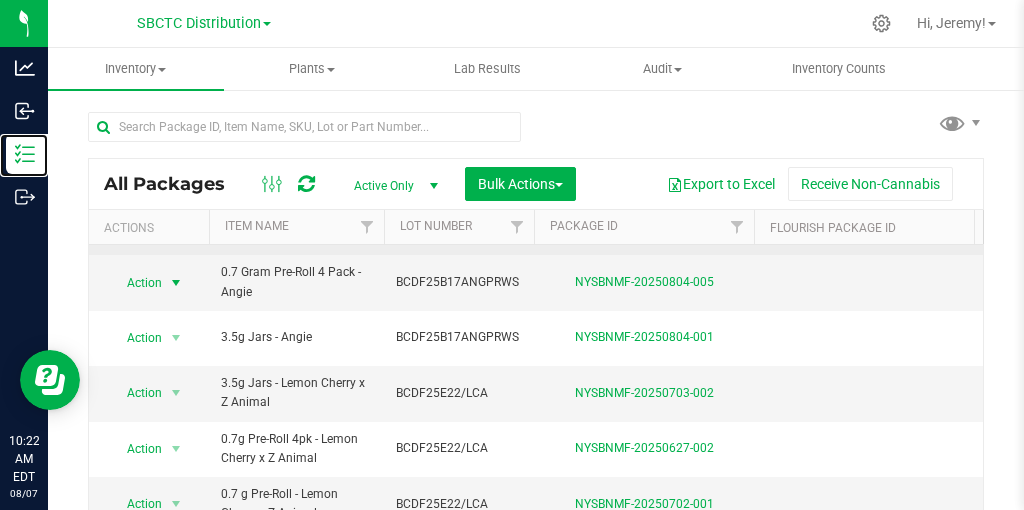 scroll, scrollTop: 38, scrollLeft: 0, axis: vertical 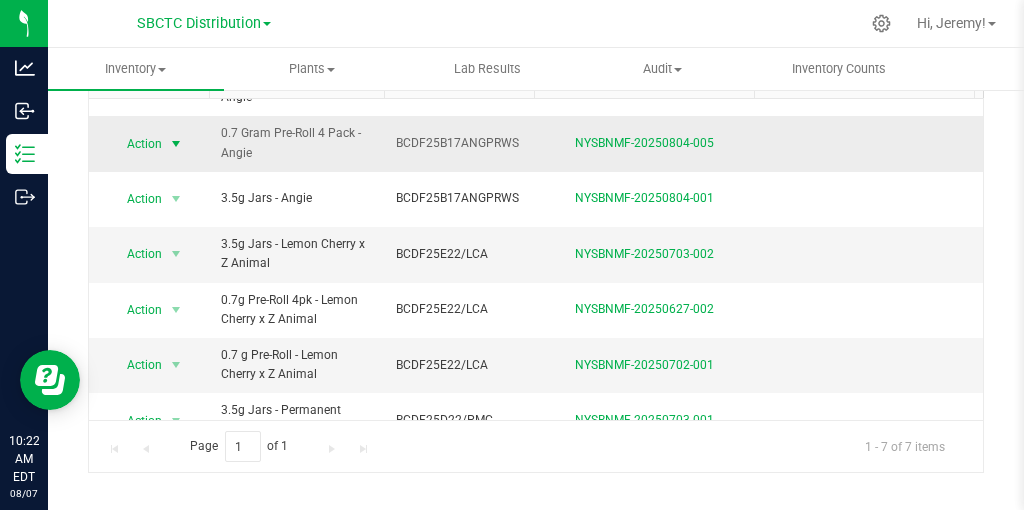 click at bounding box center [176, 144] 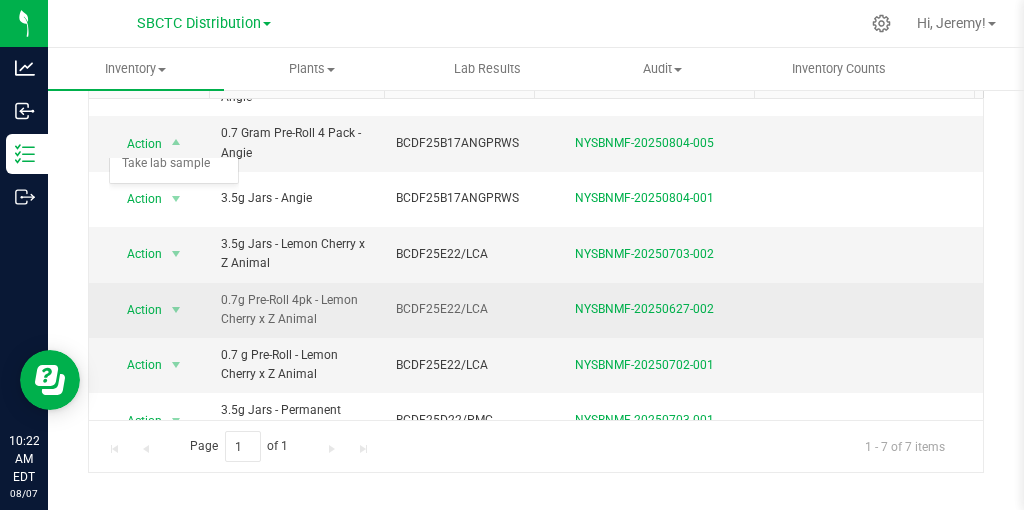 click on "0.7g Pre-Roll 4pk - Lemon Cherry x Z Animal" at bounding box center (296, 310) 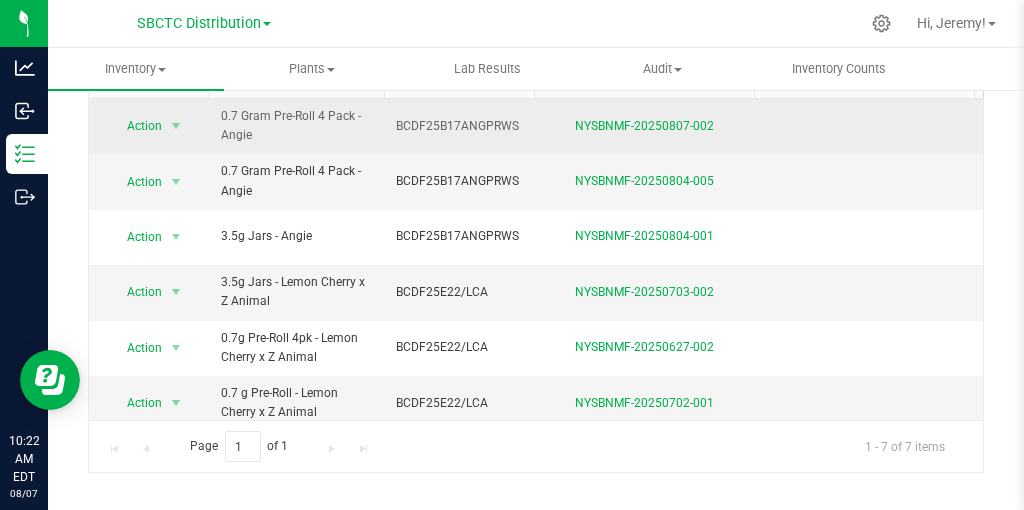 scroll, scrollTop: 0, scrollLeft: 84, axis: horizontal 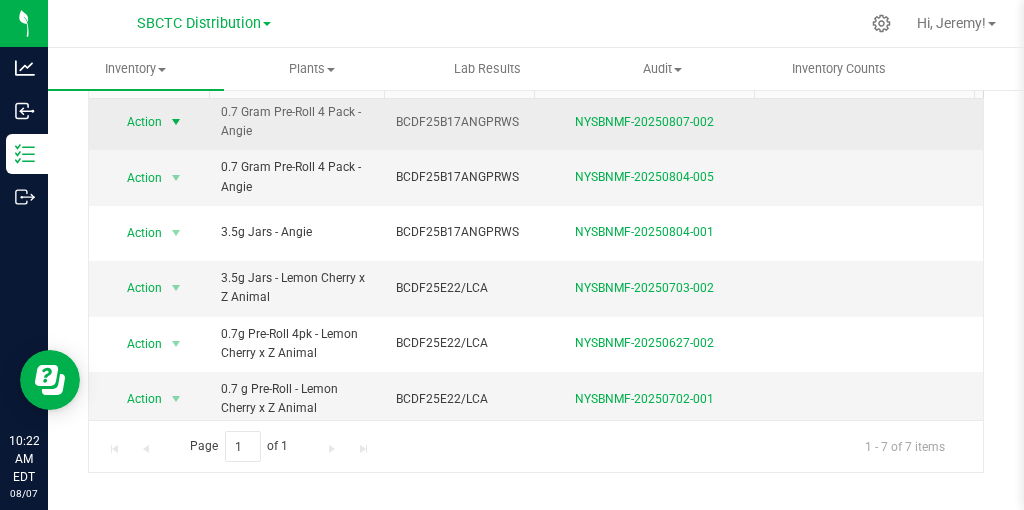 click at bounding box center (176, 122) 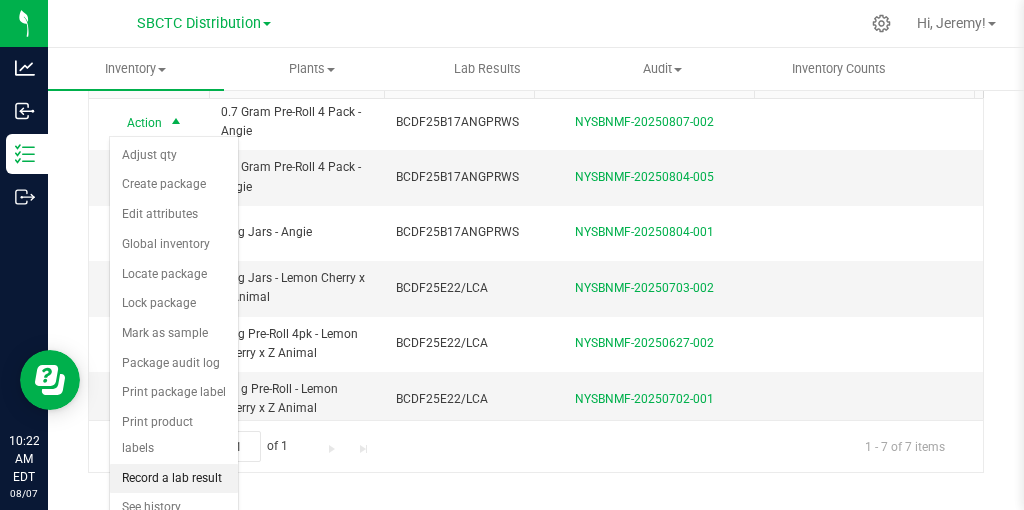 click on "Record a lab result" at bounding box center [174, 479] 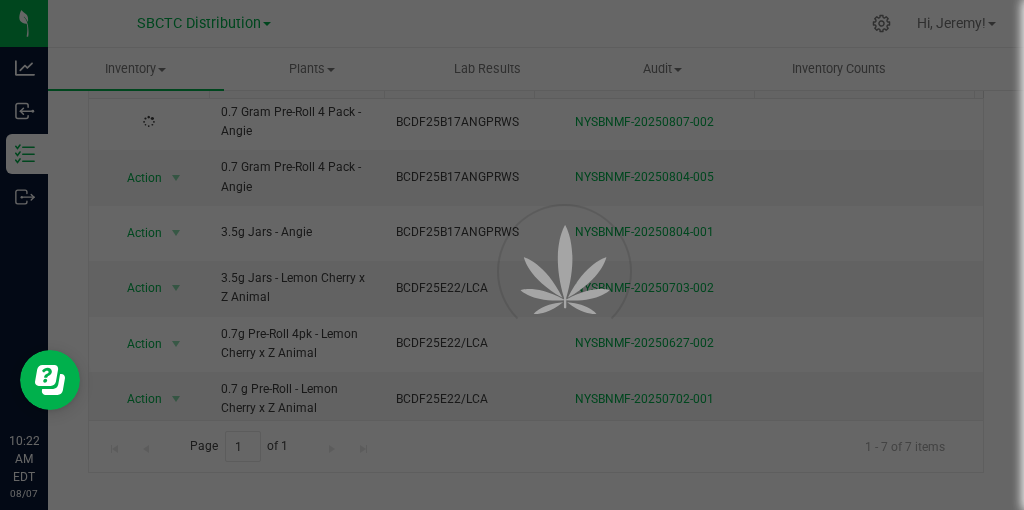 scroll, scrollTop: 8, scrollLeft: 0, axis: vertical 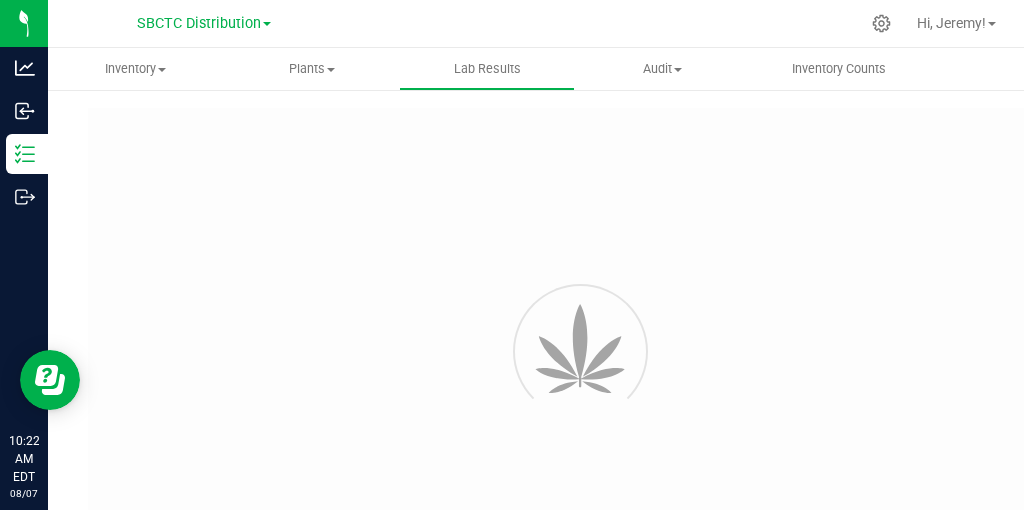 type on "NYSBNMF-20250807-002" 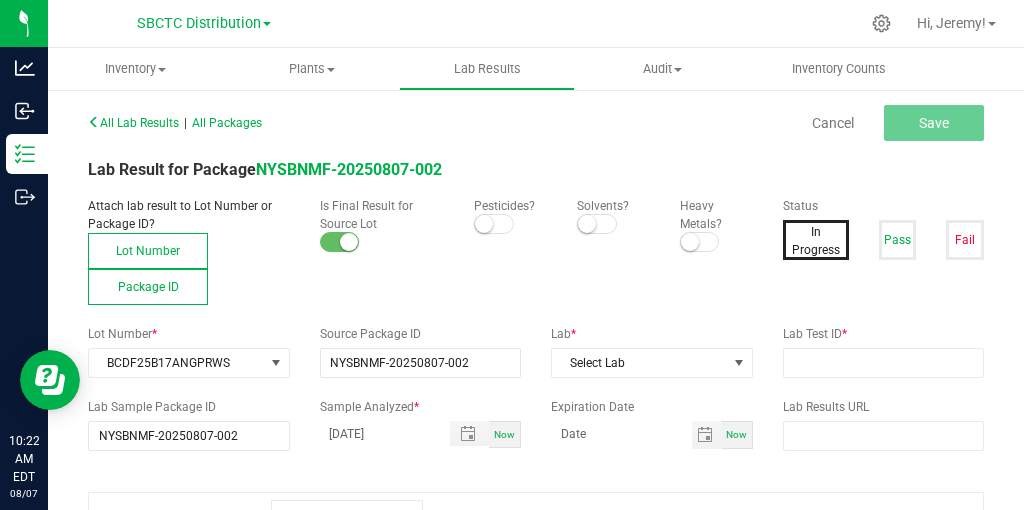 click on "Package ID" at bounding box center [148, 287] 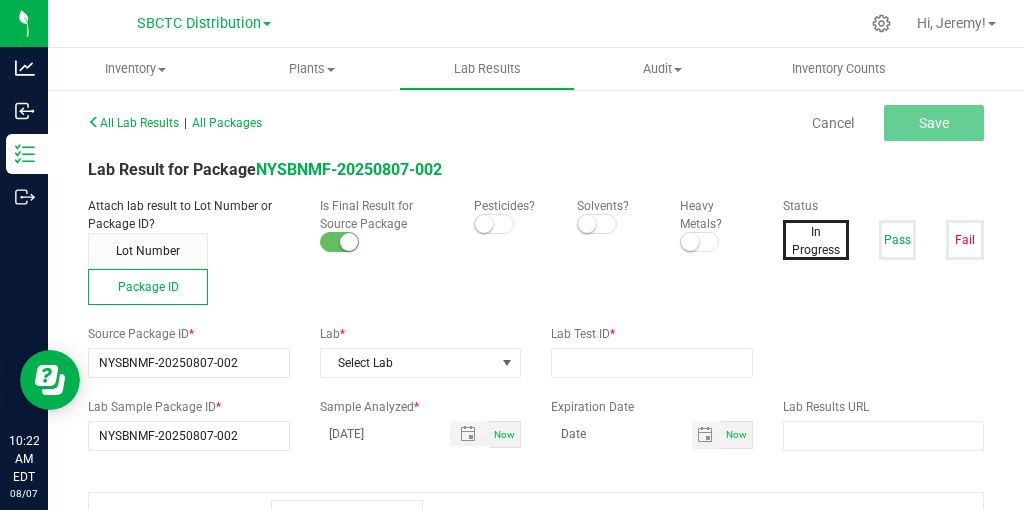 click at bounding box center [494, 224] 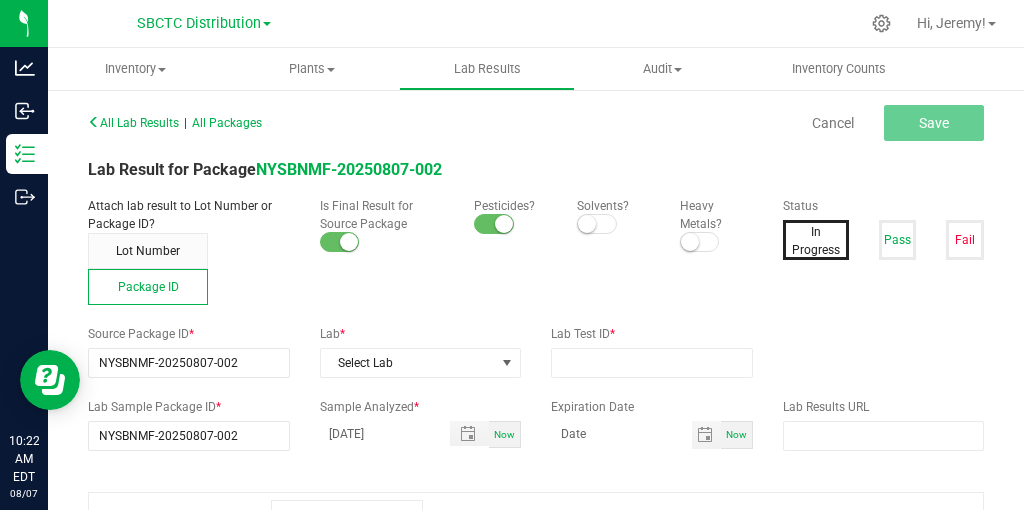 click at bounding box center (597, 224) 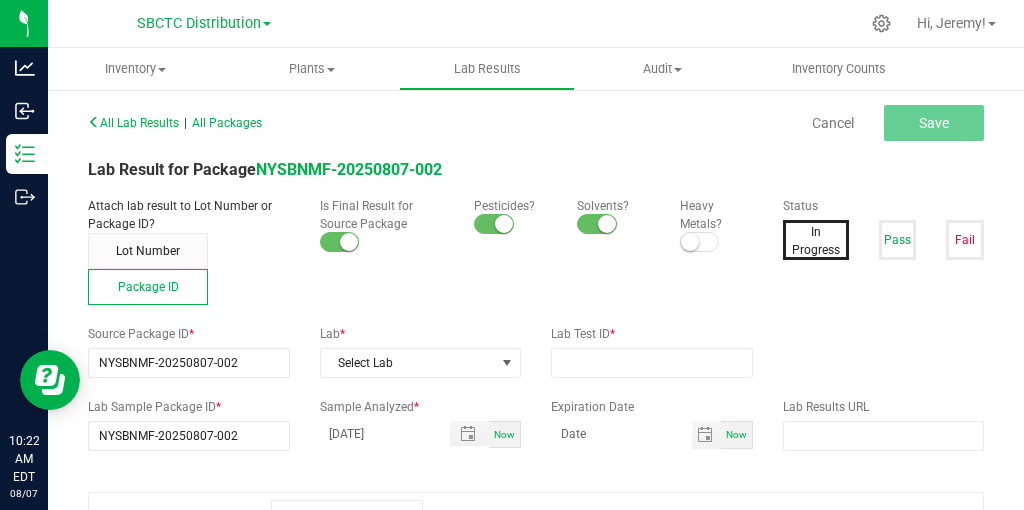 click at bounding box center (700, 242) 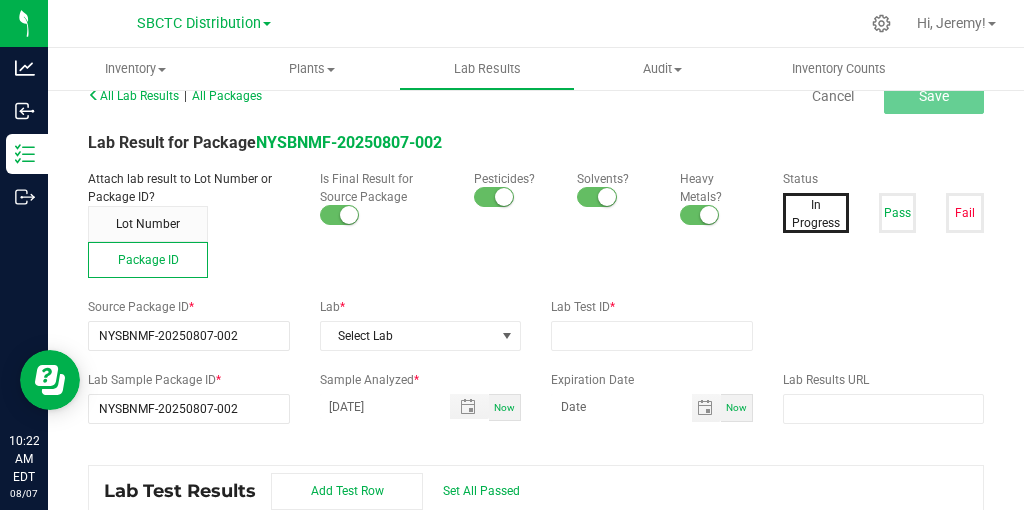 scroll, scrollTop: 36, scrollLeft: 0, axis: vertical 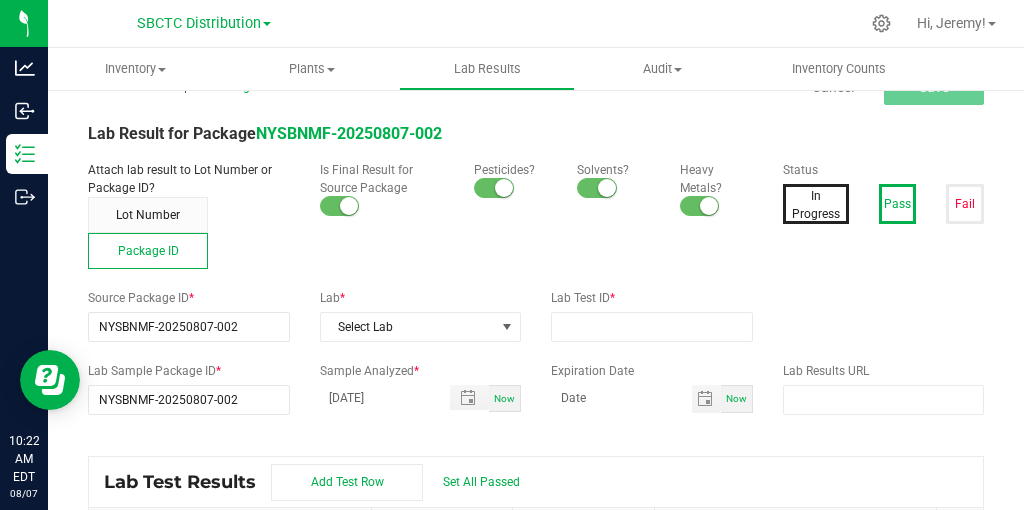 click on "Pass" at bounding box center [898, 204] 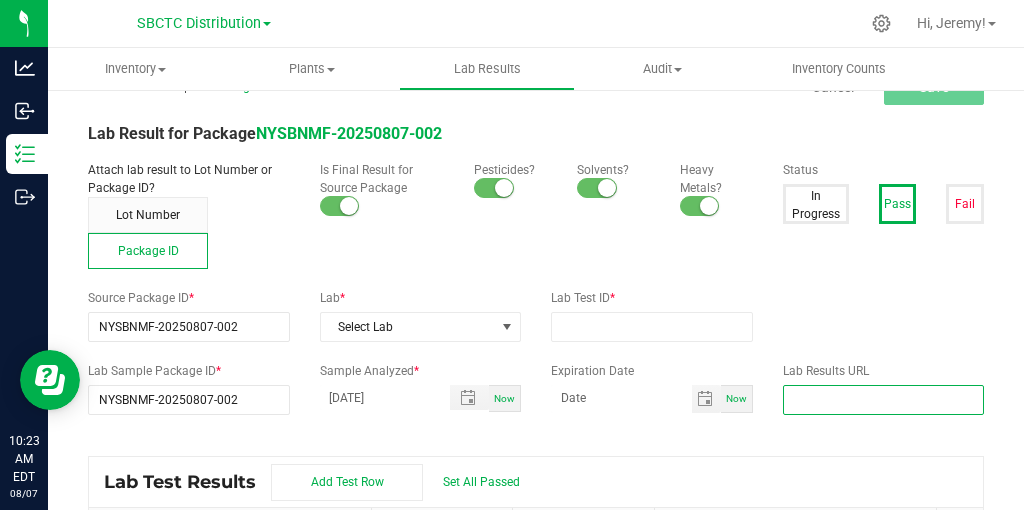 click at bounding box center (884, 400) 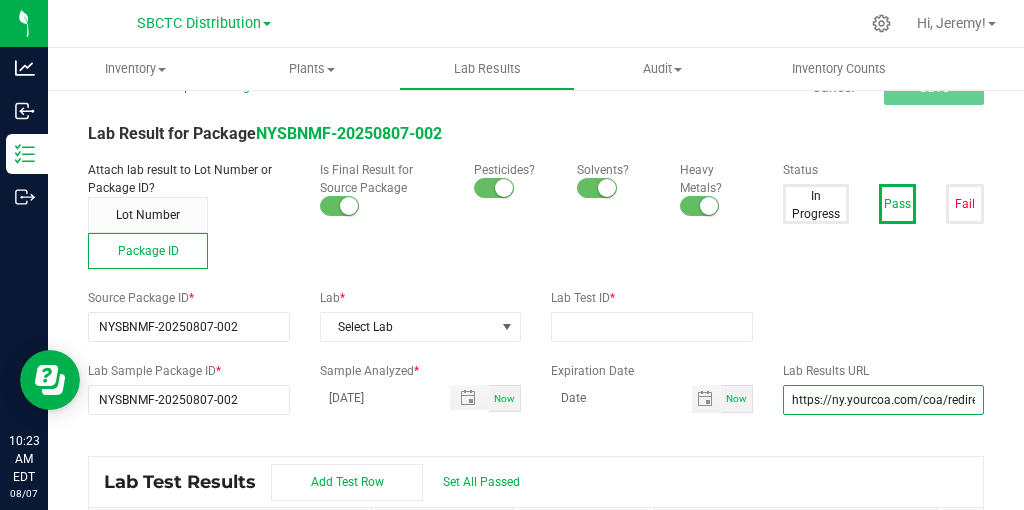 scroll, scrollTop: 0, scrollLeft: 75, axis: horizontal 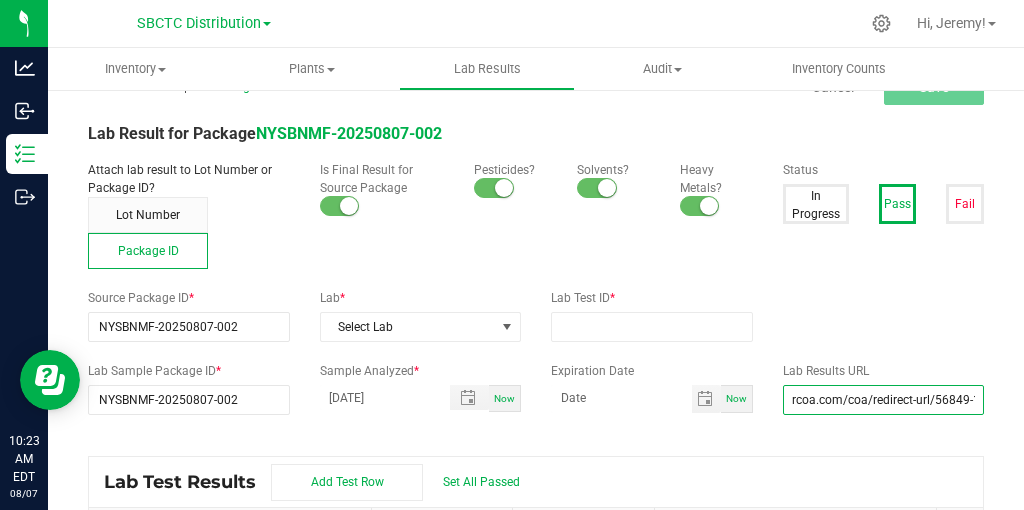 type on "https://ny.yourcoa.com/coa/redirect-url/56849-1" 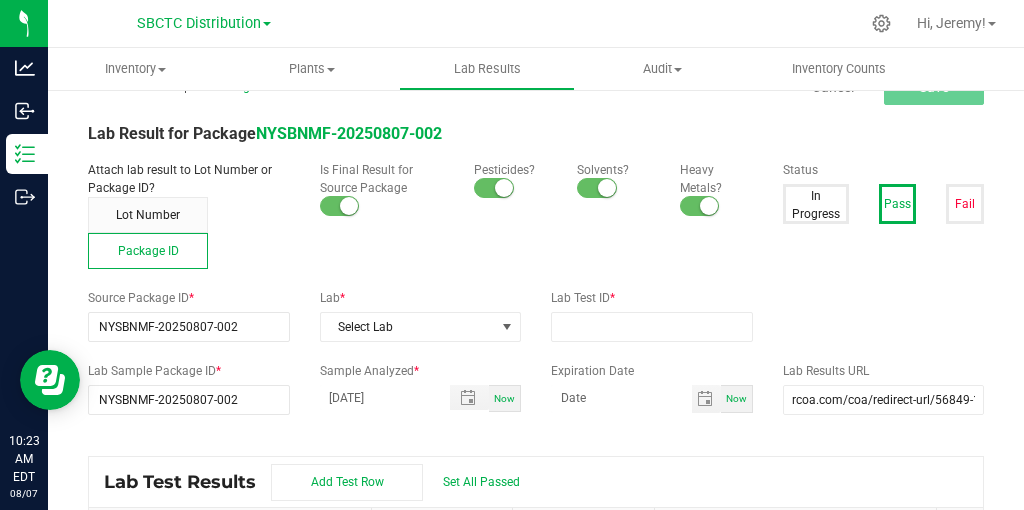 click on "Lab Test ID  *" at bounding box center (652, 315) 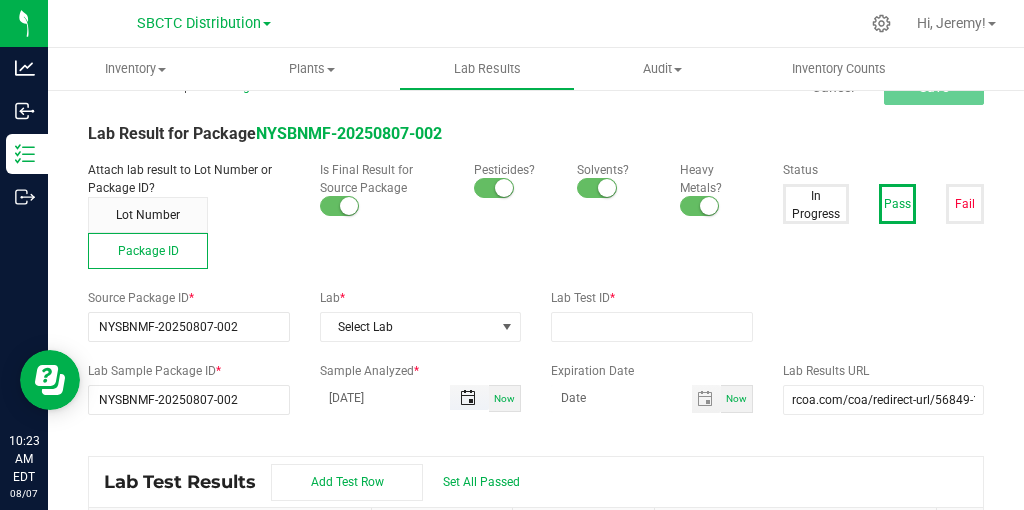 click at bounding box center [468, 398] 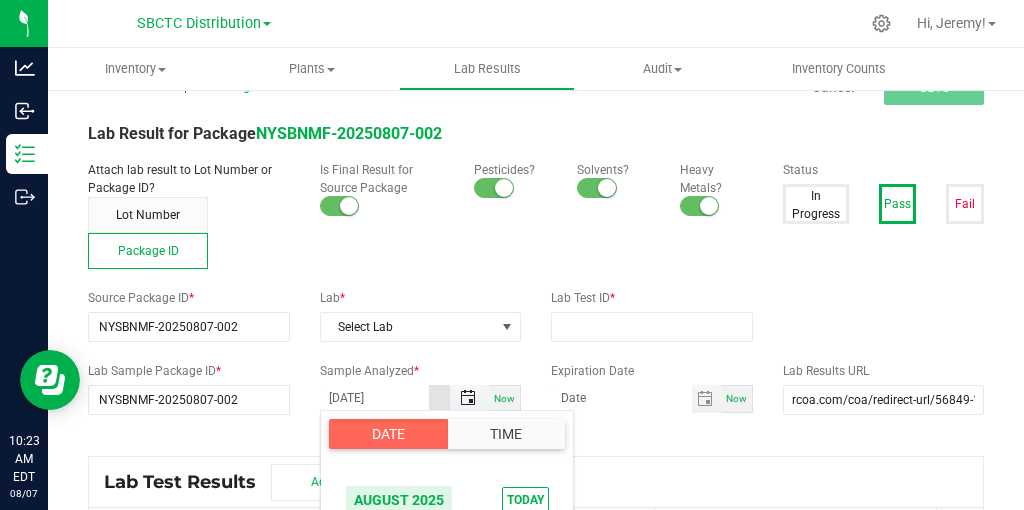 scroll, scrollTop: 324155, scrollLeft: 0, axis: vertical 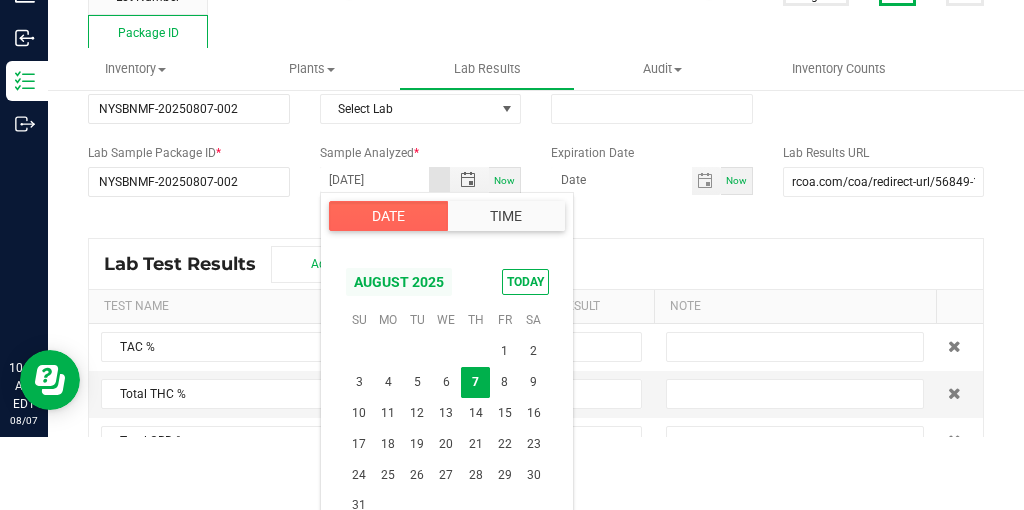 click on "August 2025" at bounding box center (399, 282) 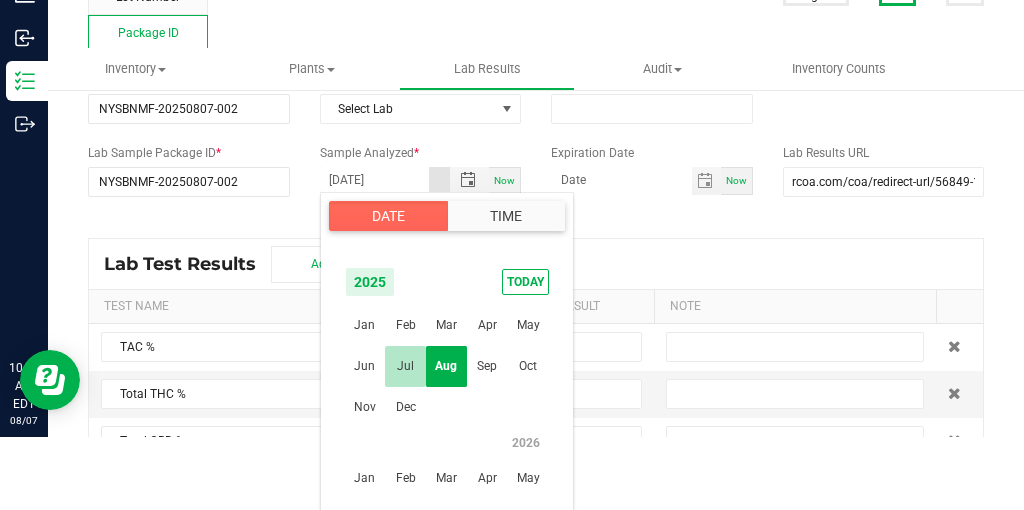 click on "Jul" at bounding box center (405, 366) 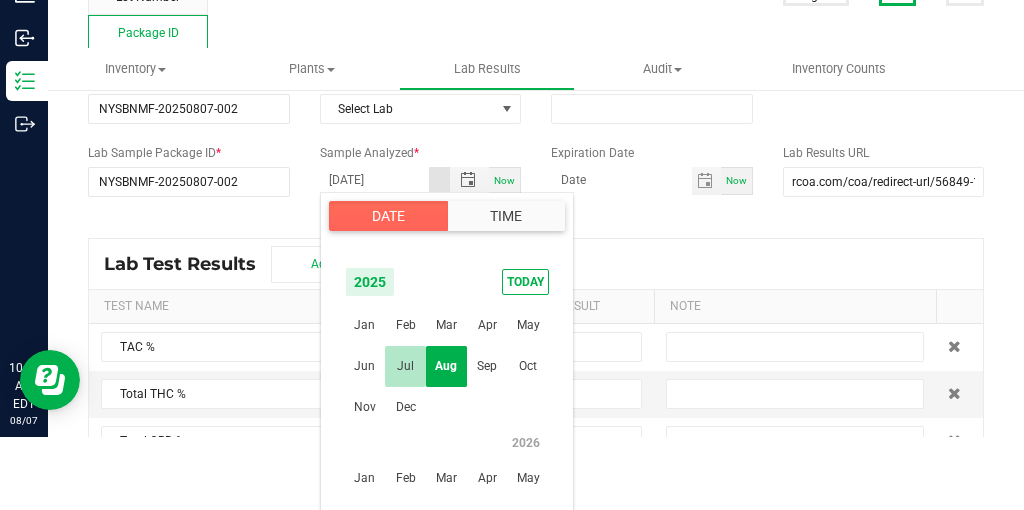 scroll, scrollTop: 323940, scrollLeft: 0, axis: vertical 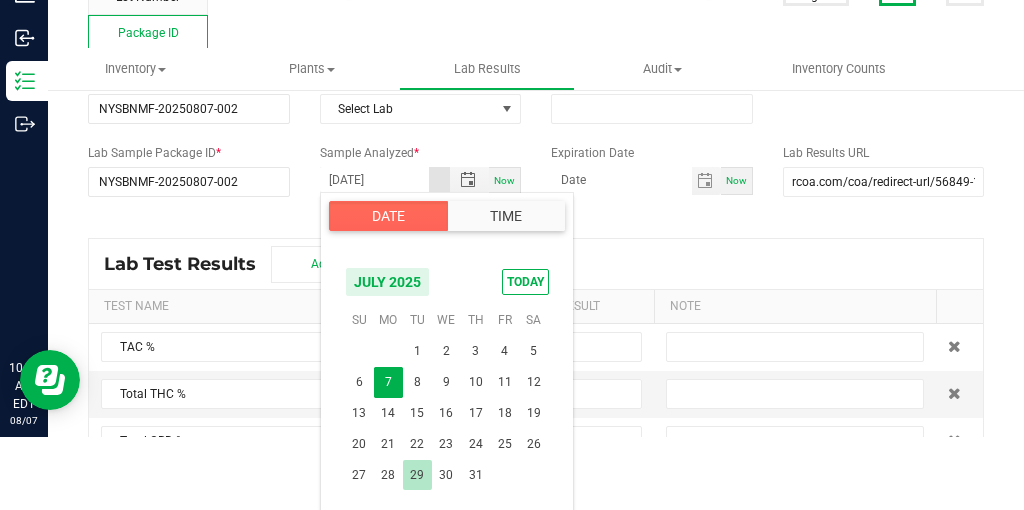 click on "29" at bounding box center (417, 475) 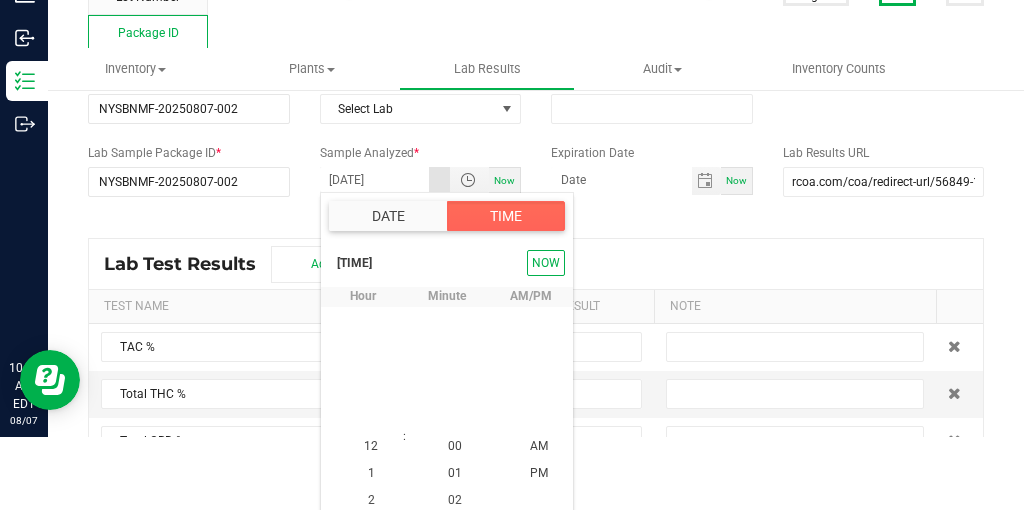 scroll, scrollTop: 271, scrollLeft: 0, axis: vertical 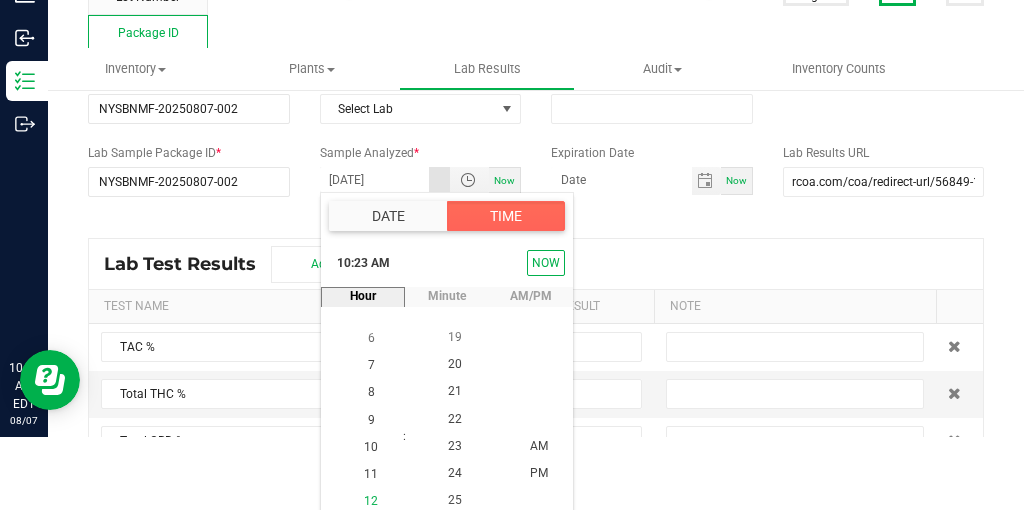 click on "12" at bounding box center (371, 501) 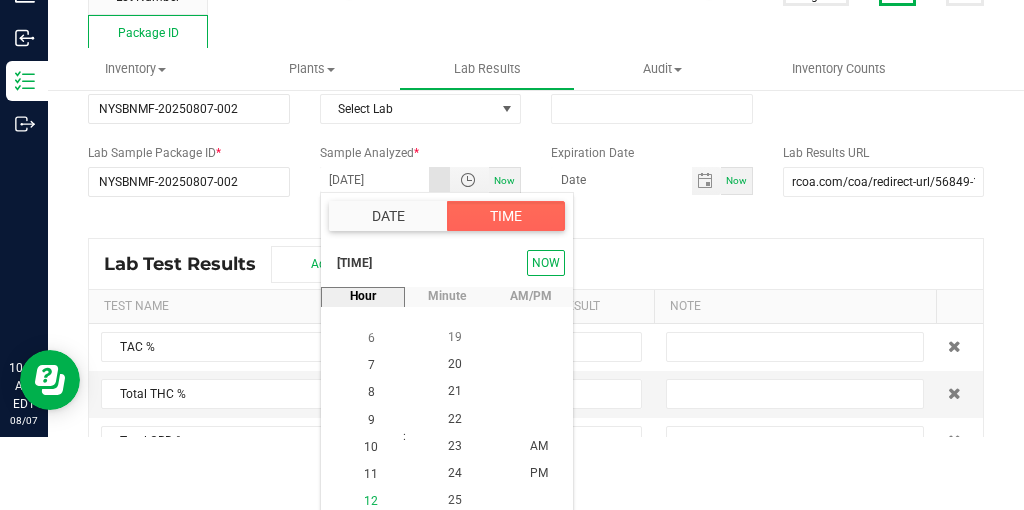 scroll, scrollTop: 326, scrollLeft: 0, axis: vertical 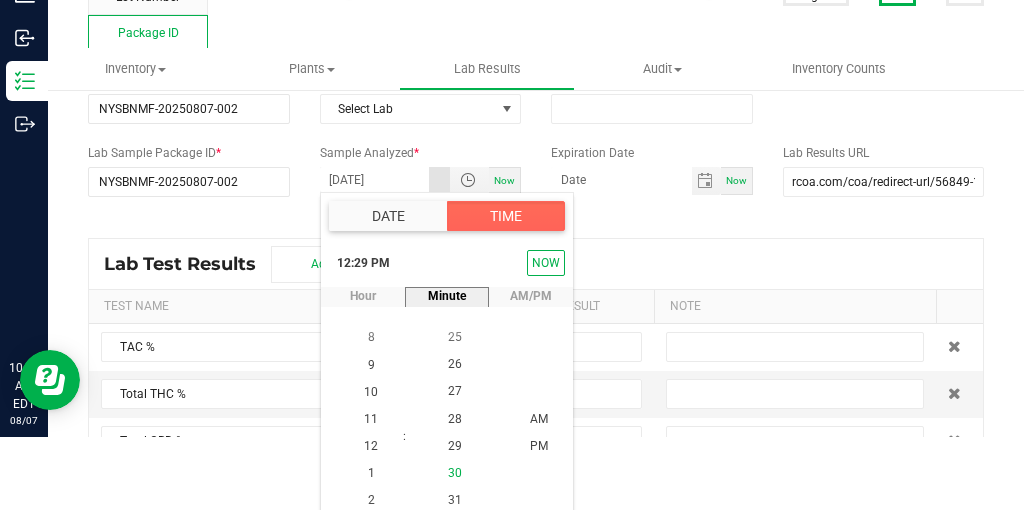 click on "30" at bounding box center [455, 473] 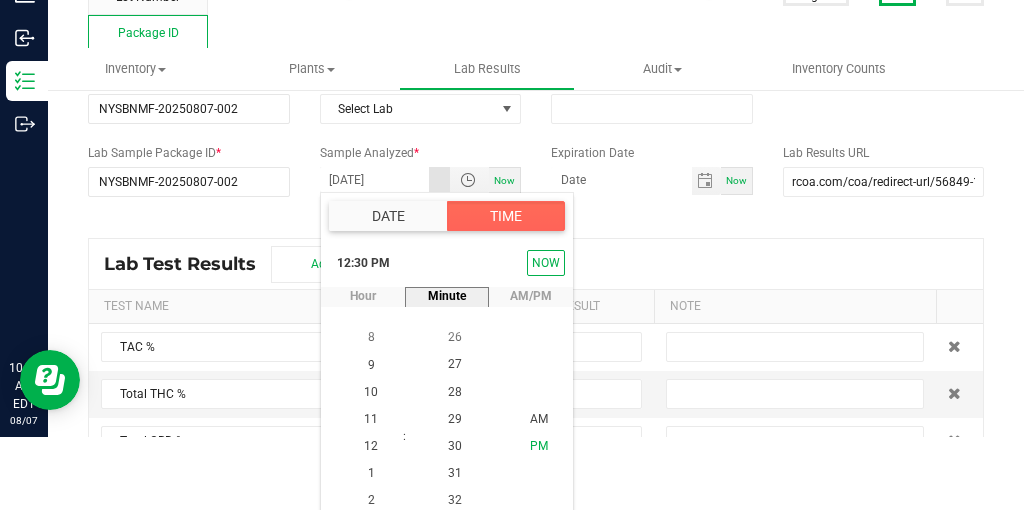 scroll, scrollTop: 815, scrollLeft: 0, axis: vertical 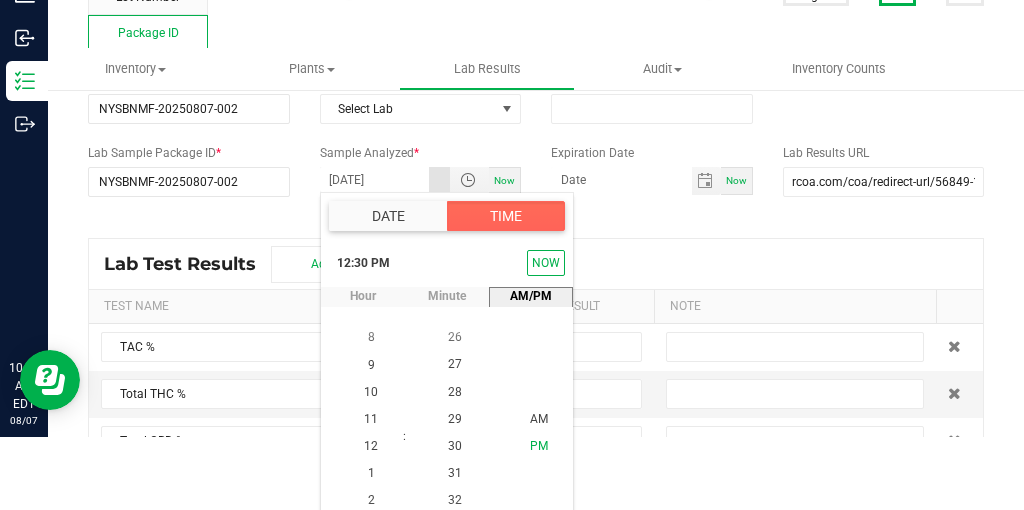 click on "PM" at bounding box center [539, 447] 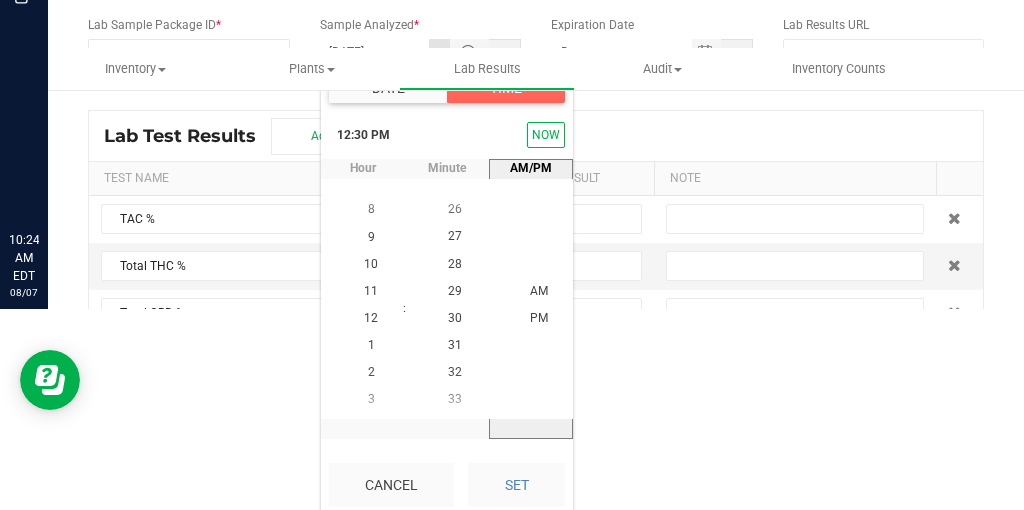 scroll, scrollTop: 207, scrollLeft: 0, axis: vertical 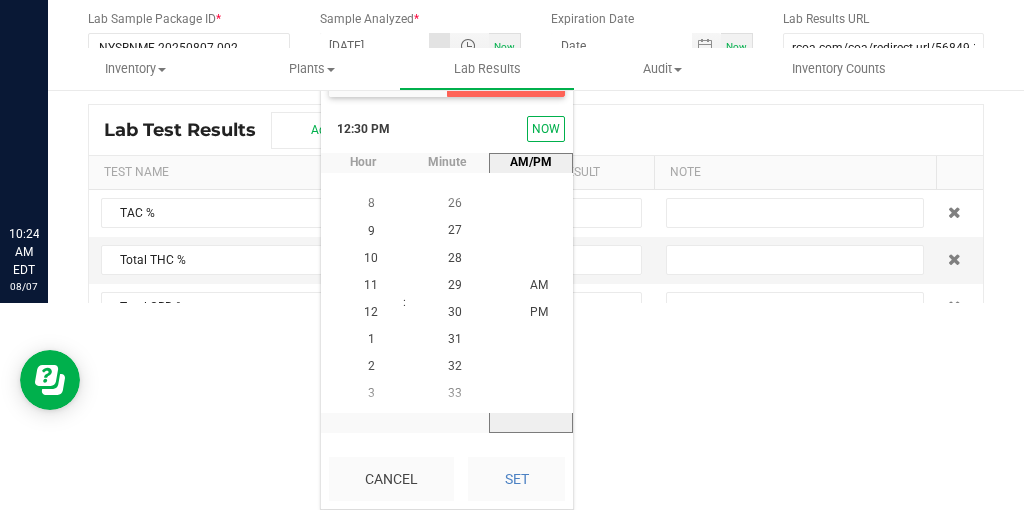 click on "Set" at bounding box center (516, 479) 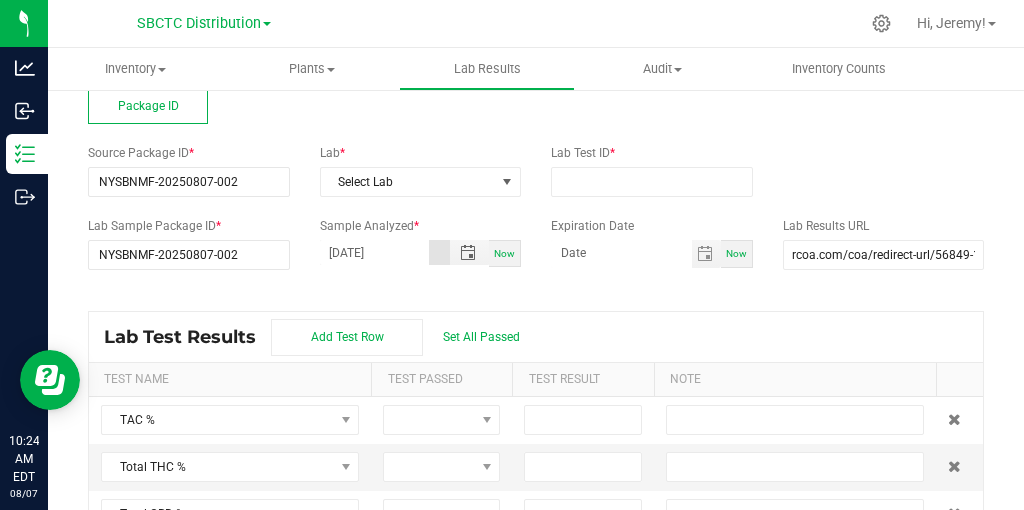 scroll, scrollTop: 0, scrollLeft: 0, axis: both 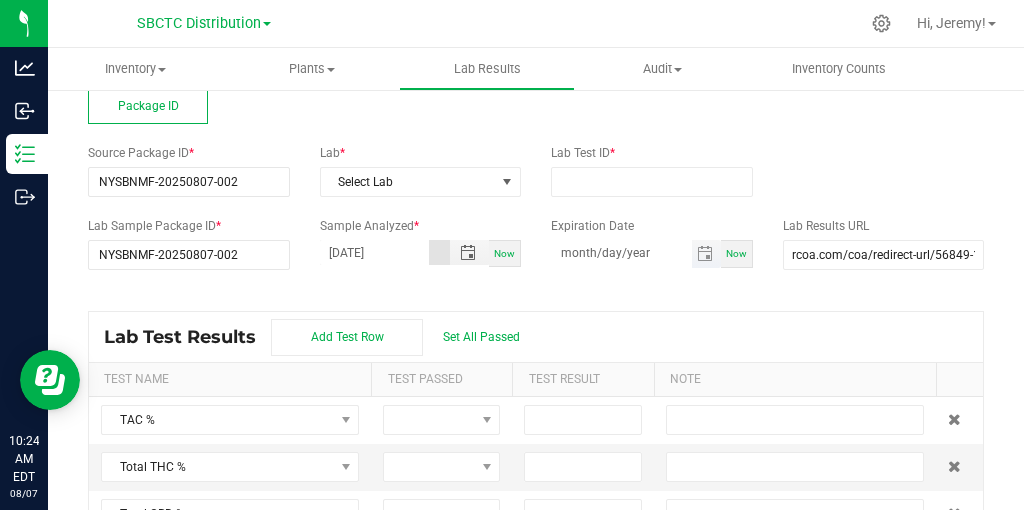 click on "month/day/year" at bounding box center [621, 252] 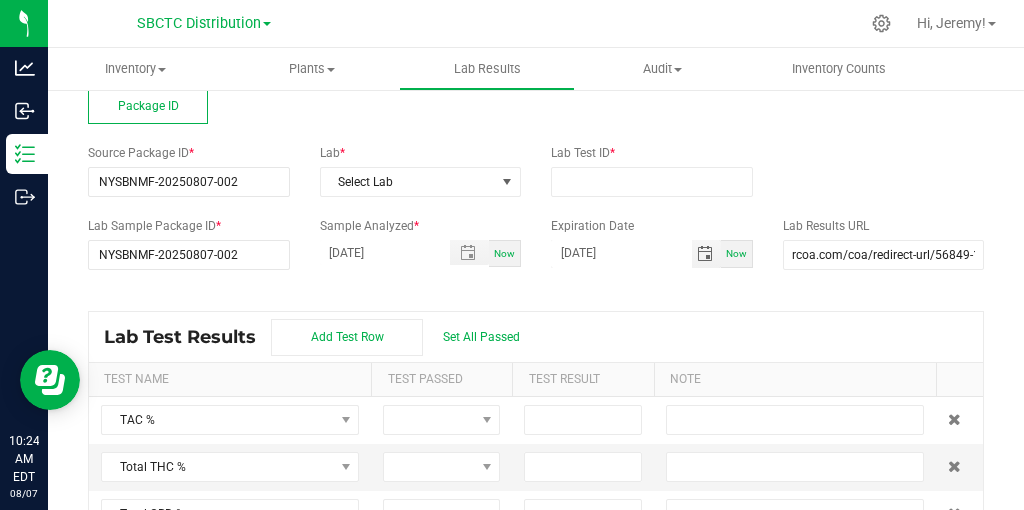 type on "[DATE]" 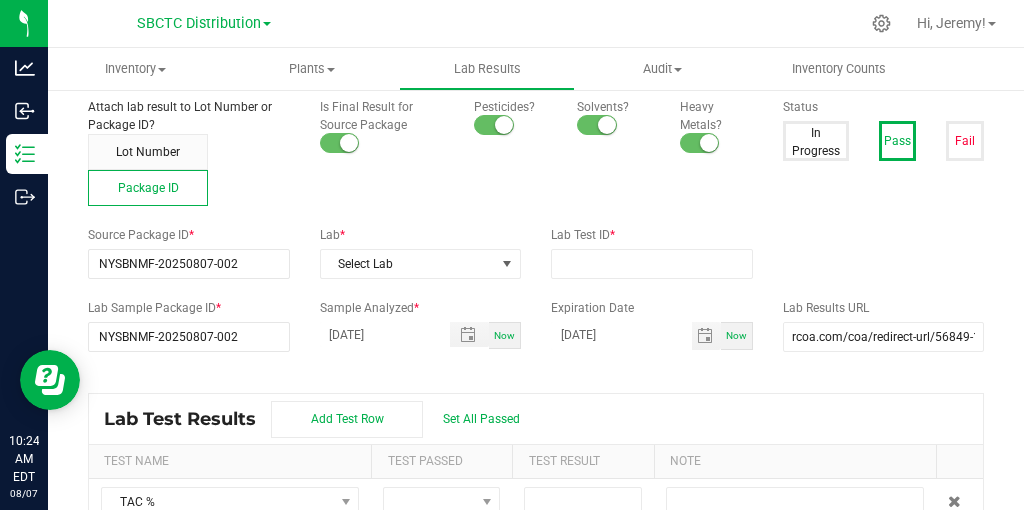 scroll, scrollTop: 90, scrollLeft: 0, axis: vertical 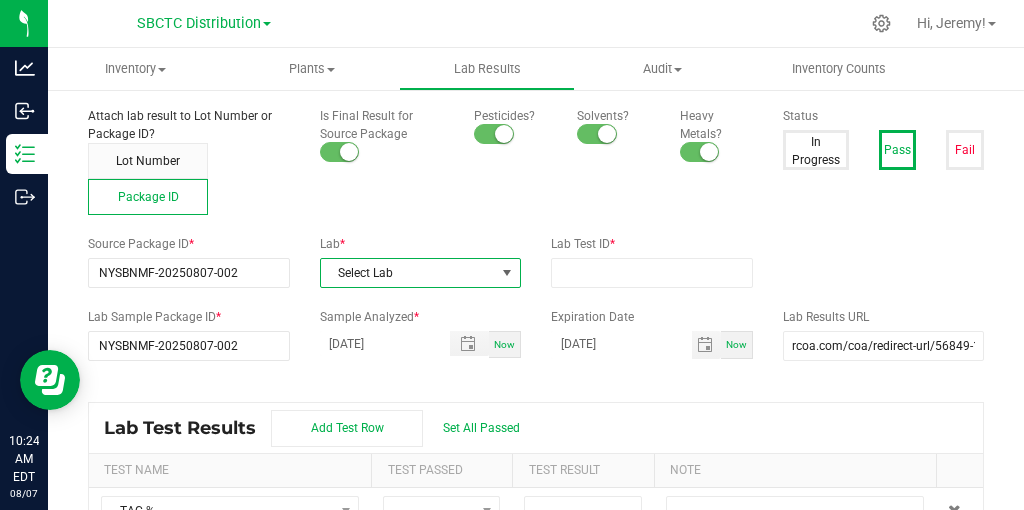 click at bounding box center [507, 273] 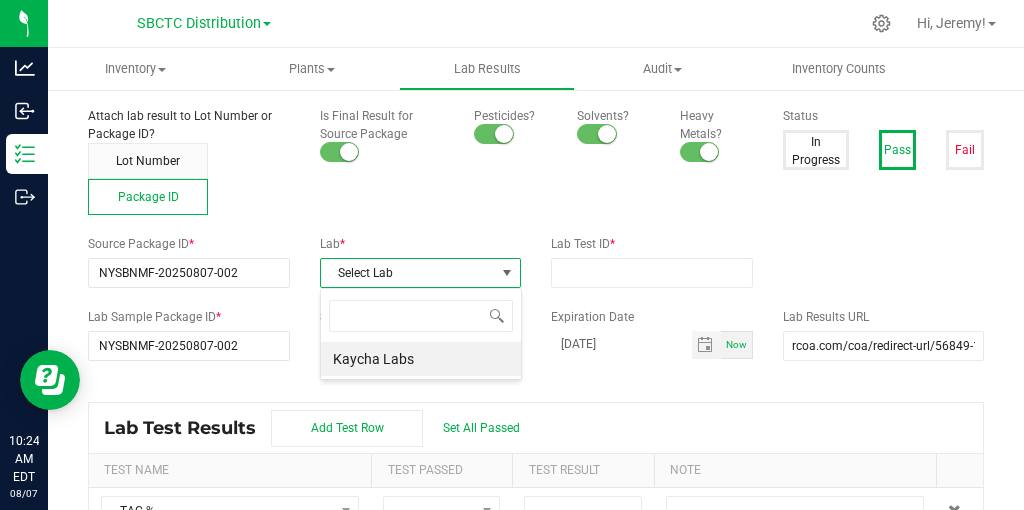scroll, scrollTop: 99970, scrollLeft: 99798, axis: both 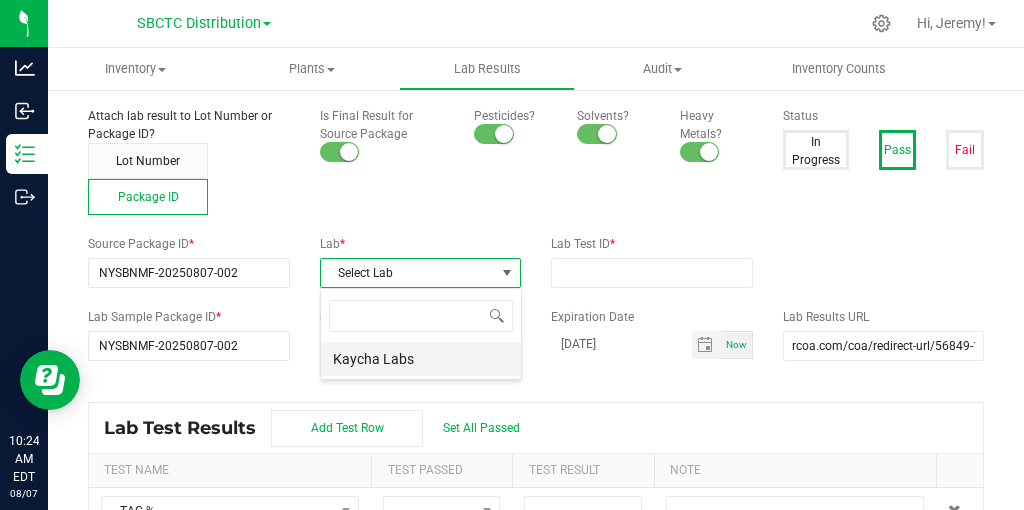 click on "Kaycha Labs" at bounding box center [421, 359] 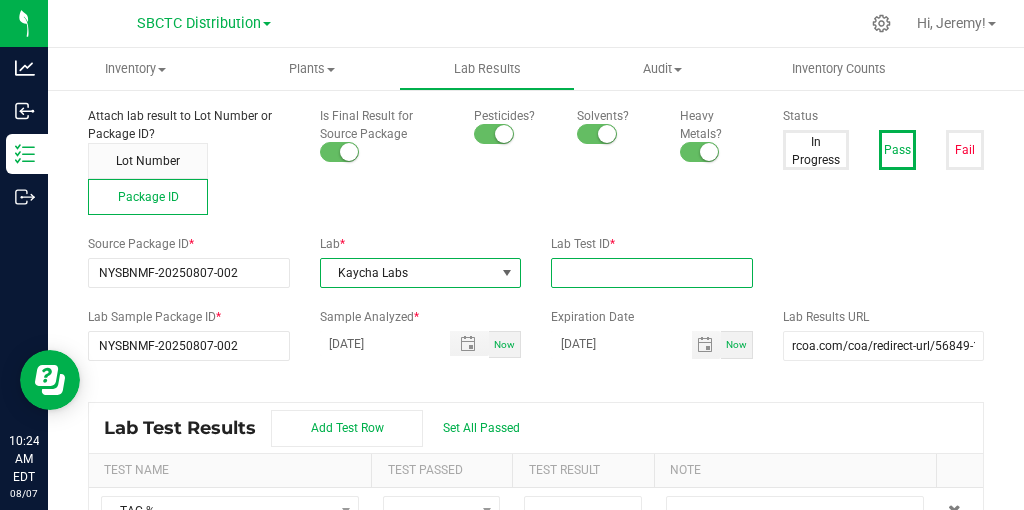click at bounding box center (652, 273) 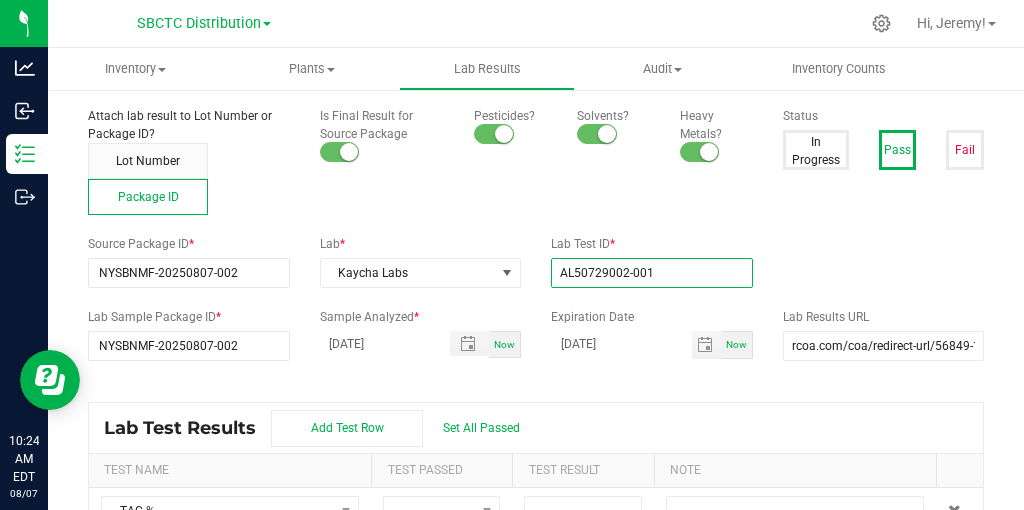 type on "AL50729002-001" 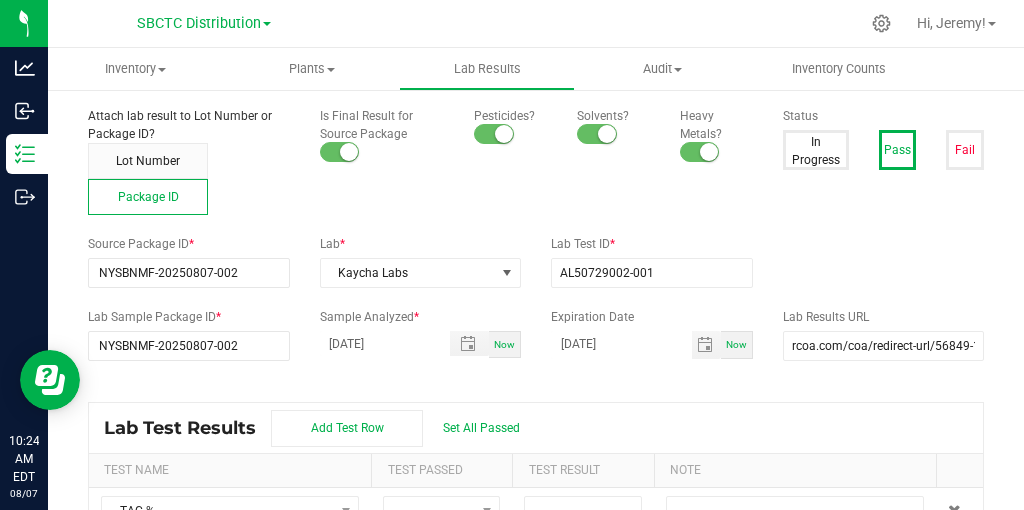 click on "All Lab Results  |  All Packages   Cancel   Save   Lab Result for Package  NYSBNMF-20250807-002 Attach lab result to Lot Number or Package ID?  Lot Number   Package ID   Is Final Result for Source Package   Pesticides?   Solvents?   Heavy Metals?   Status   In Progress   Pass   Fail   Source Package ID  * NYSBNMF-20250807-002  Lab  * Kaycha Labs  Lab Test ID  * AL50729002-001  Lab Sample Package ID  * NYSBNMF-20250807-002  Sample Analyzed  * [DATE] Now  Expiration Date  [DATE] Now  Lab Results URL  https://ny.yourcoa.com/coa/redirect-url/56849-1  Lab Test Results   Add Test Row   Set All Passed  Test Name Test Passed Test Result Note   TAC % Total THC % Total CBD % Total Terpenes % Δ-8 THC % Δ-8 THCA % Δ-9 THC % Δ-9 THCA % Δ-10 THC % Exo-THC % HHC % THC-A % THC-O-Acetate % THCV % THCVA % CBC % CBCA % CBCV % CBD % CBD-A % CBDV % CBDVA % CBG % CBGA % CBGM % CBGV % CBL % CBN % CBND % CBT % Moisture % Agarospirol % Alpha-Amorphene % Alpha-Bisabolene % Alpha-Bisabolol % Alpha-Bulnesene %" at bounding box center [536, 310] 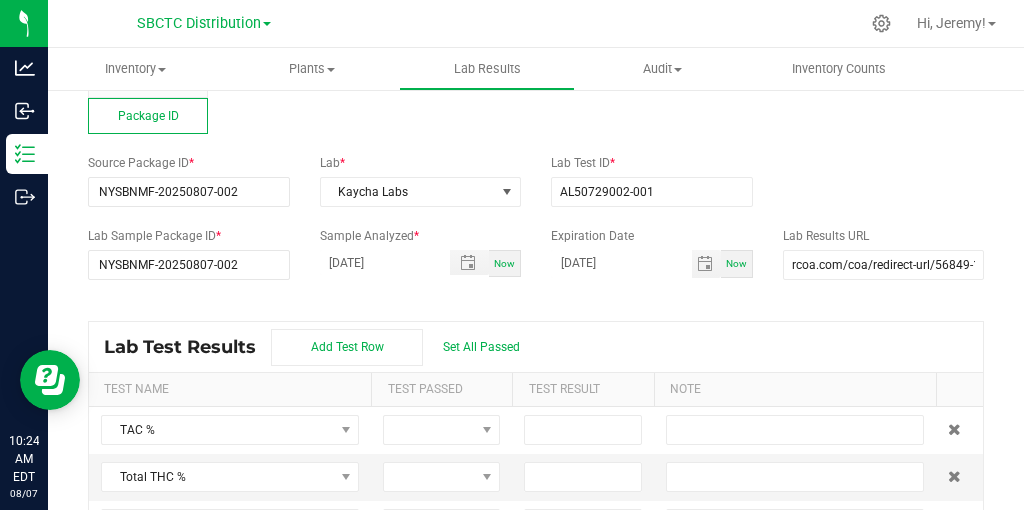 scroll, scrollTop: 202, scrollLeft: 0, axis: vertical 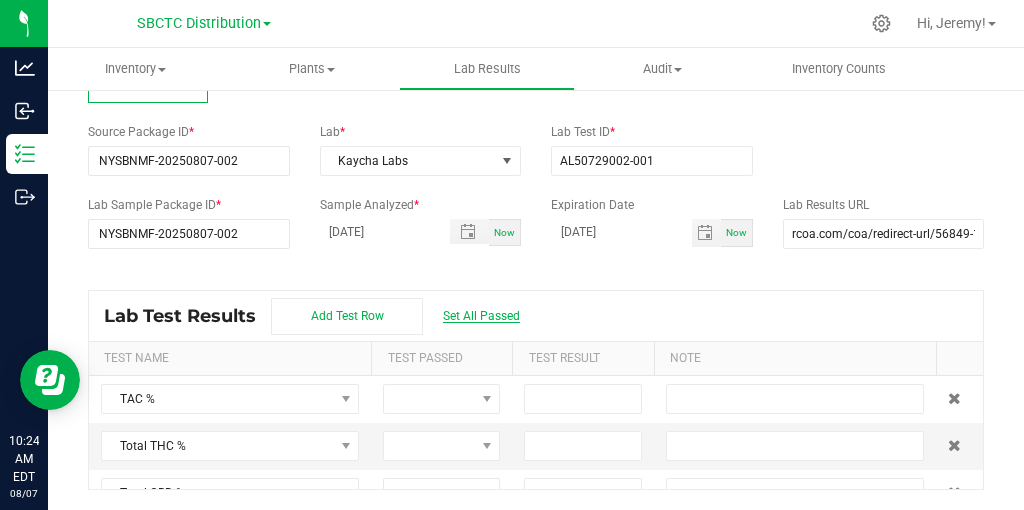 click on "Set All Passed" at bounding box center [481, 316] 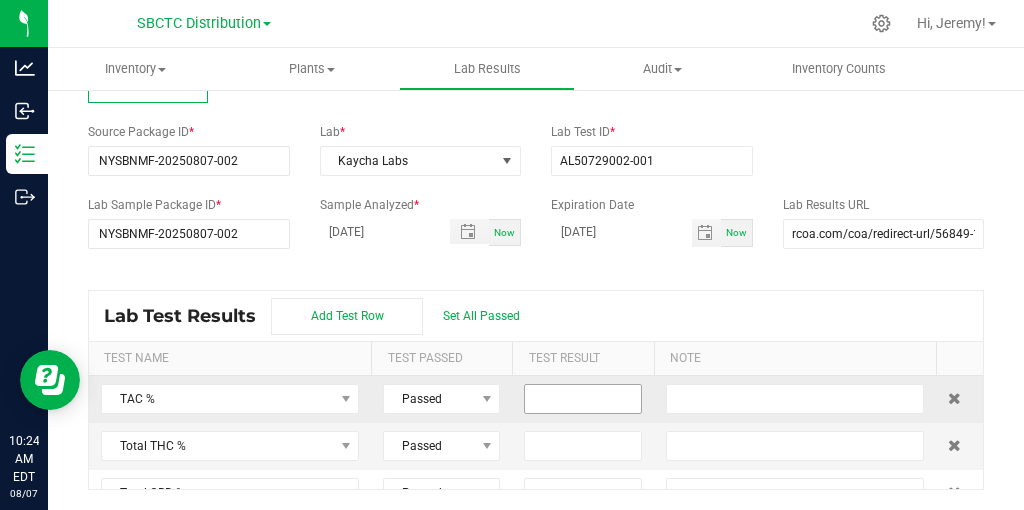 click at bounding box center [582, 399] 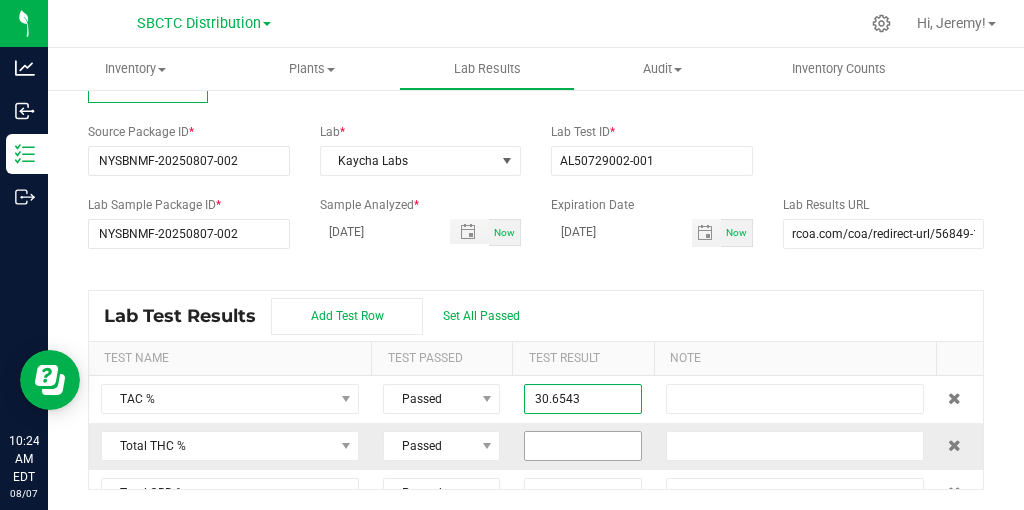 type on "30.6543" 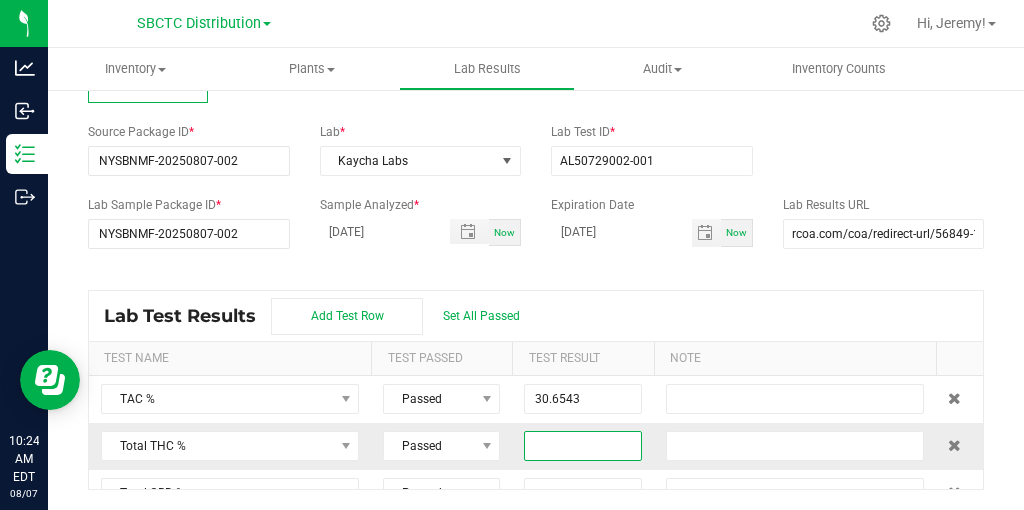 click at bounding box center (582, 446) 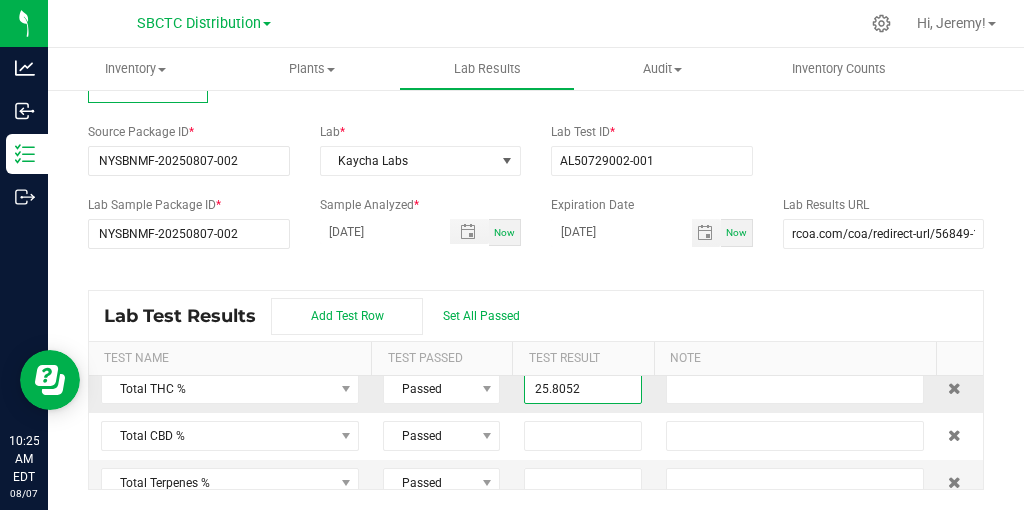 scroll, scrollTop: 81, scrollLeft: 0, axis: vertical 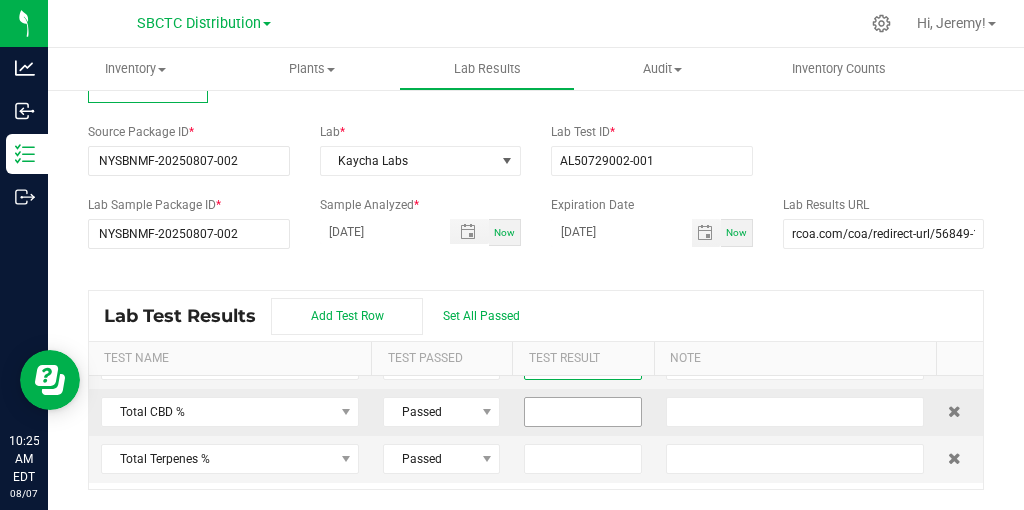 type on "25.8052" 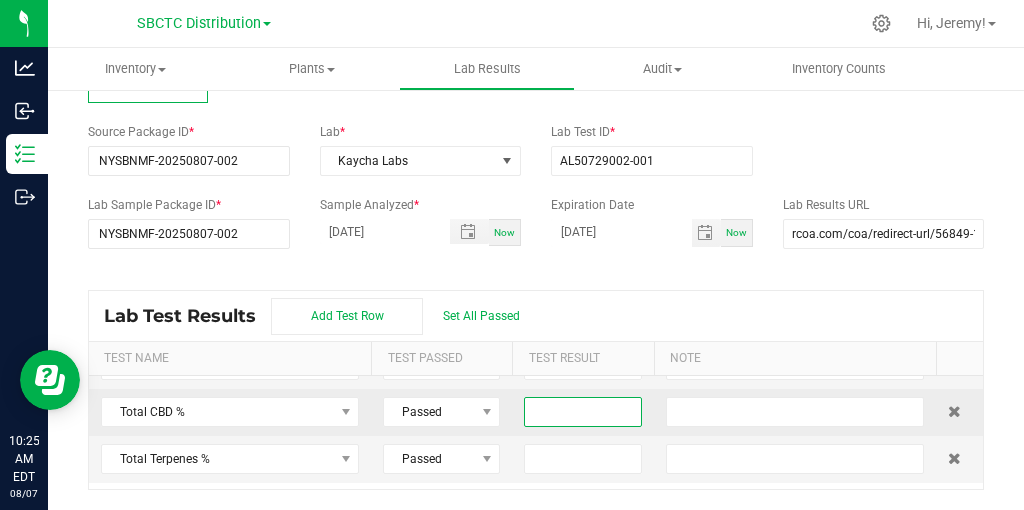 click at bounding box center [582, 412] 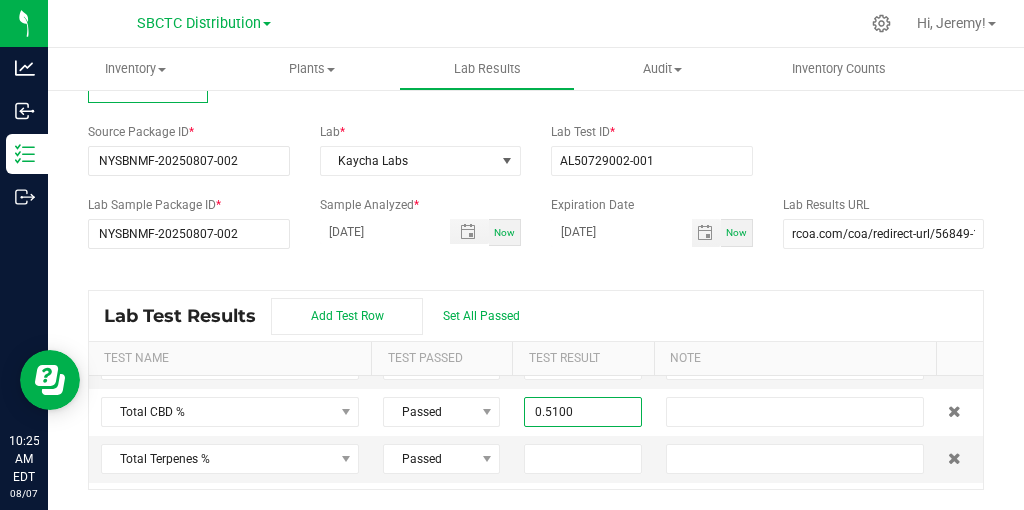 type on "0.5100" 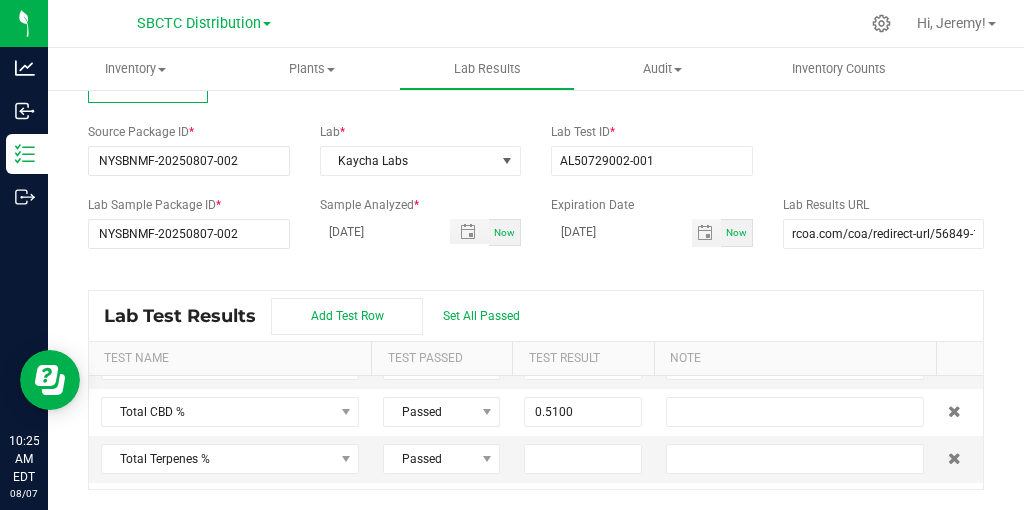 click on "Lab Test Results   Add Test Row   Set All Passed" at bounding box center [536, 316] 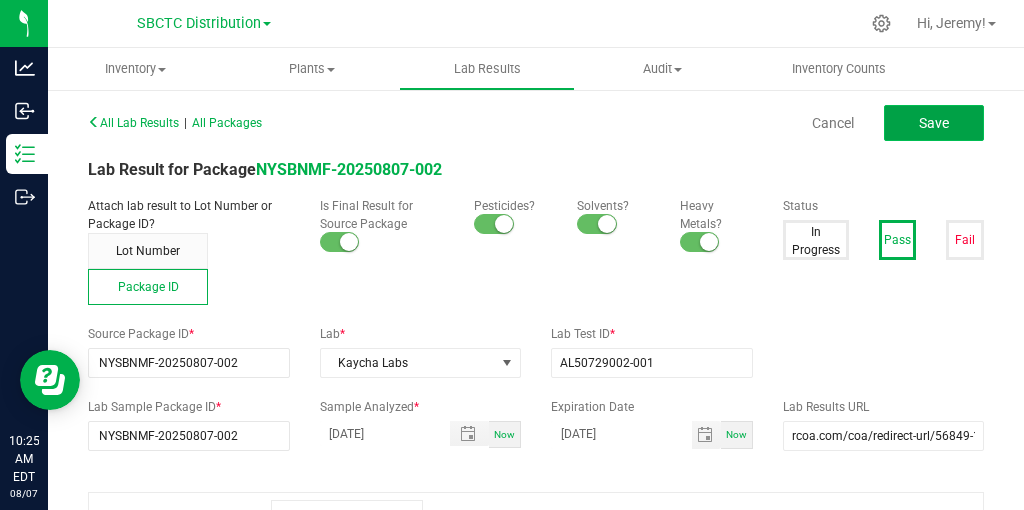 click on "Save" 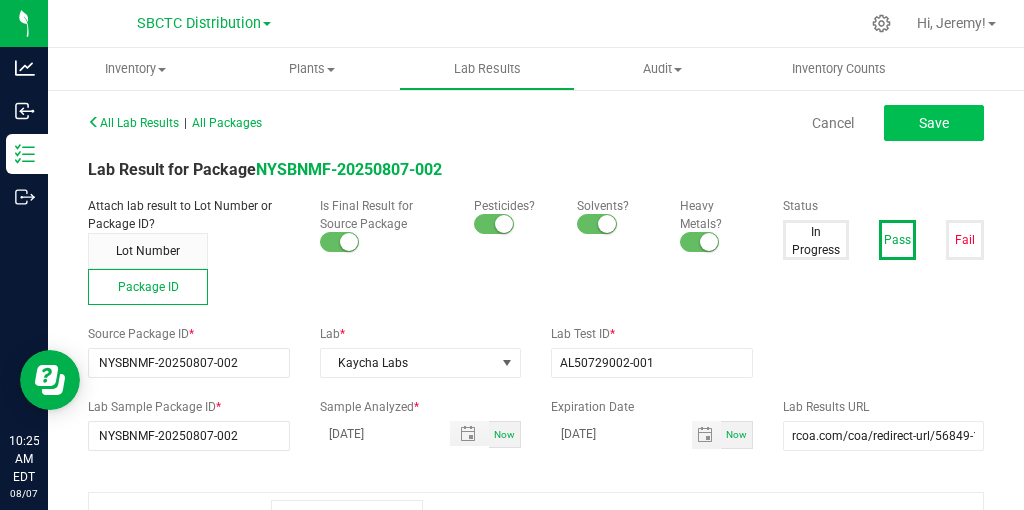 scroll, scrollTop: 0, scrollLeft: 75, axis: horizontal 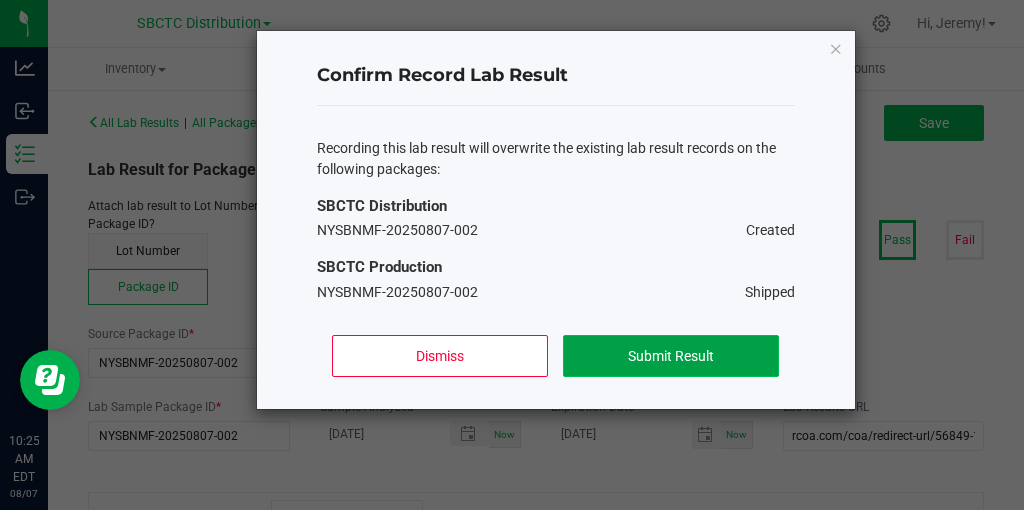 click on "Submit Result" 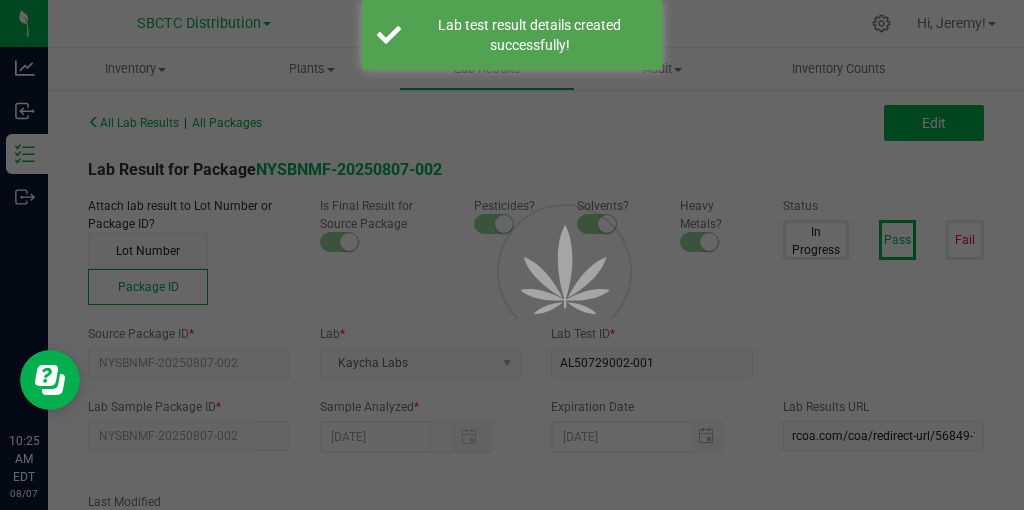 scroll, scrollTop: 0, scrollLeft: 0, axis: both 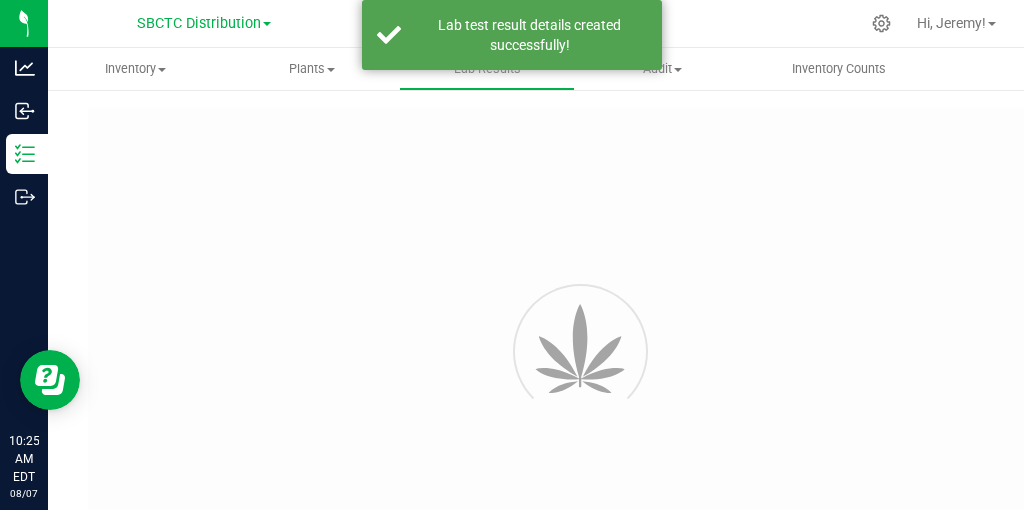 type on "NYSBNMF-20250807-002" 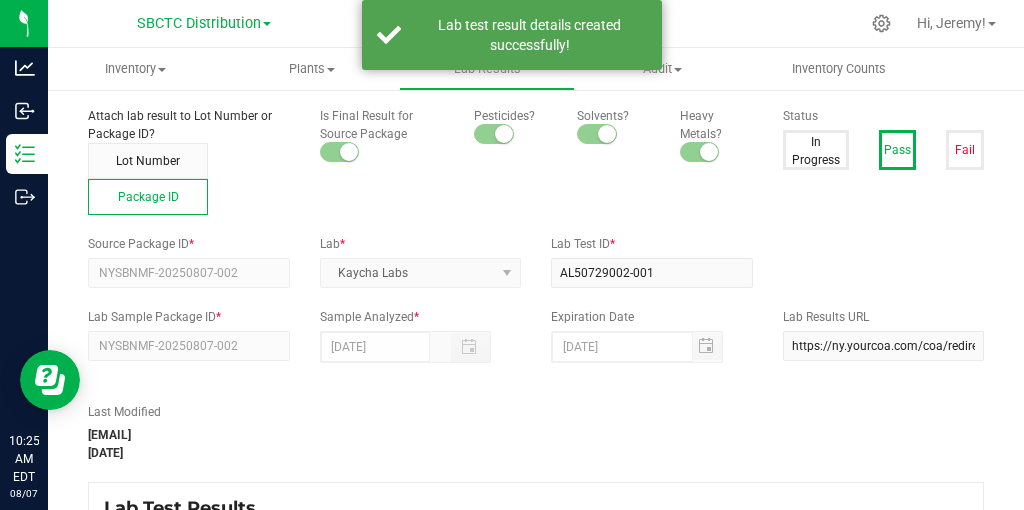 scroll, scrollTop: 0, scrollLeft: 0, axis: both 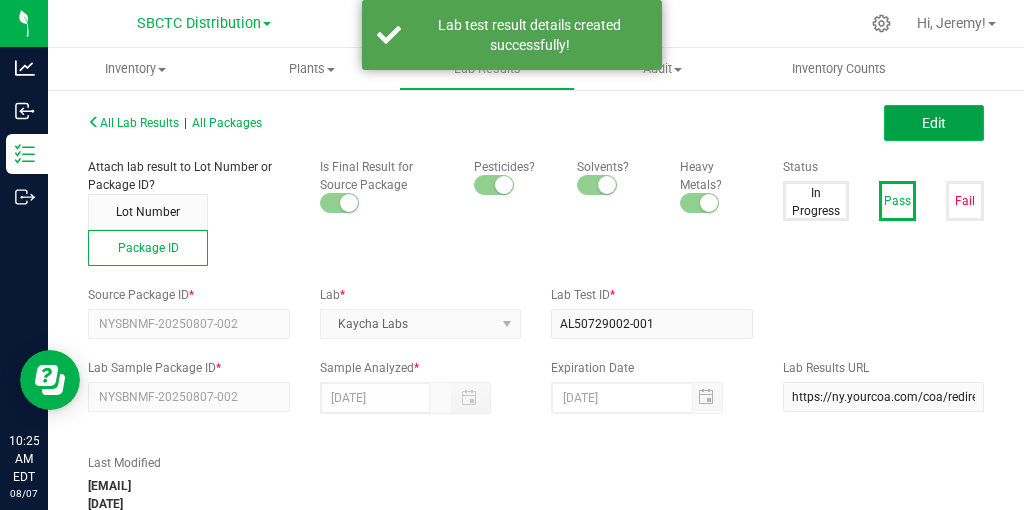 click on "Edit" at bounding box center [934, 123] 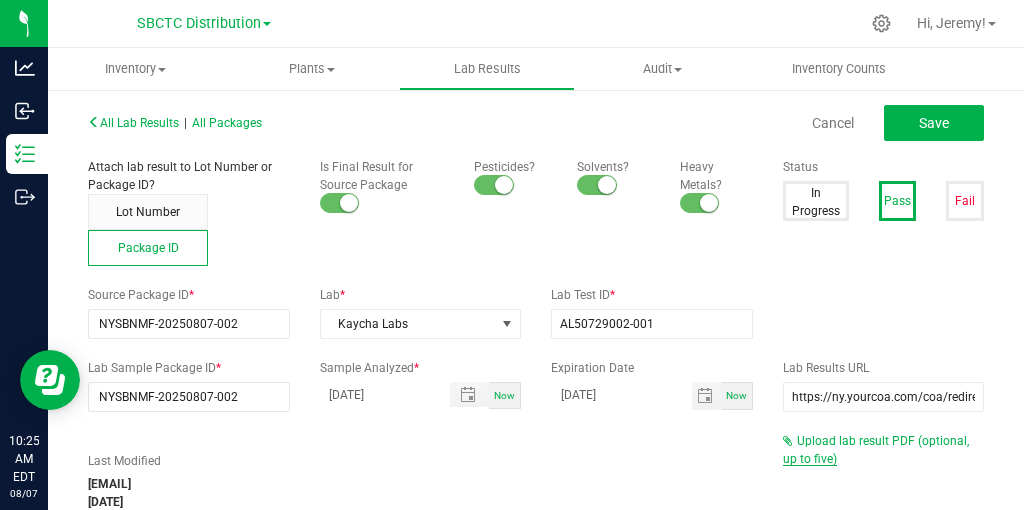 click on "Upload lab result PDF (optional, up to five)" at bounding box center (876, 450) 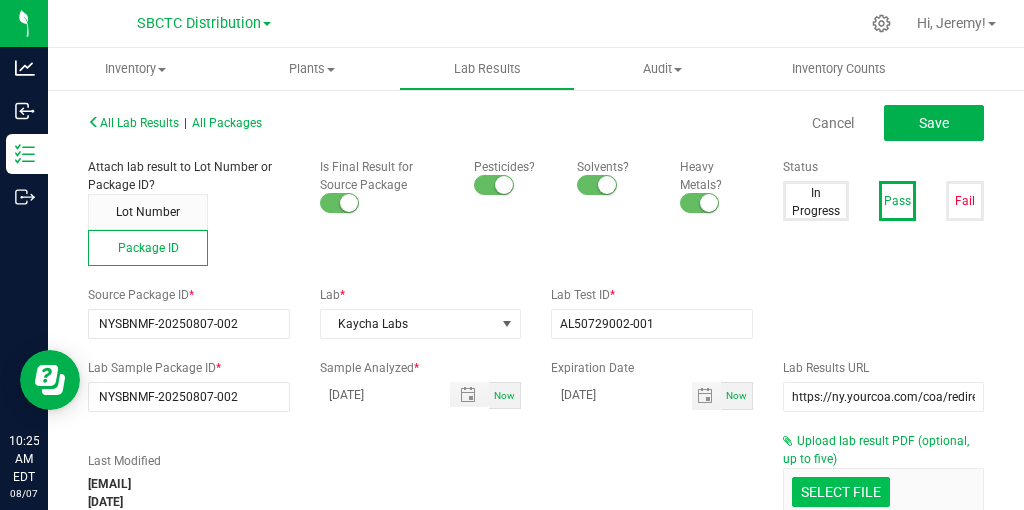 click at bounding box center [-556, 388] 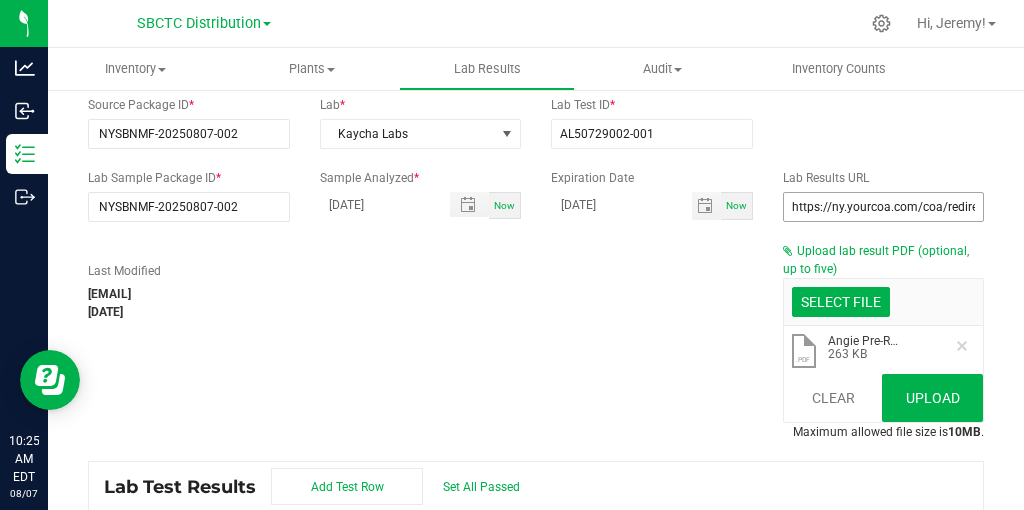 scroll, scrollTop: 216, scrollLeft: 0, axis: vertical 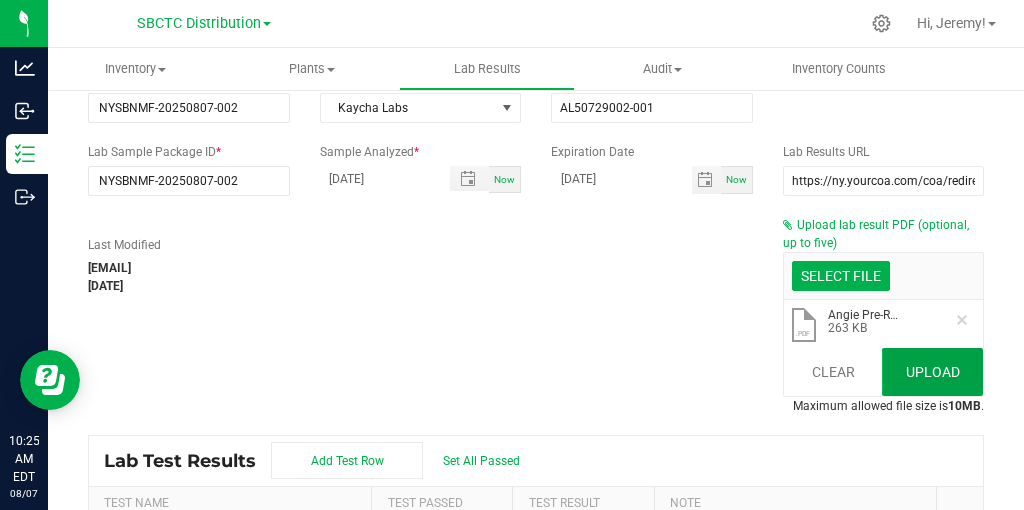 click on "Upload" at bounding box center [932, 372] 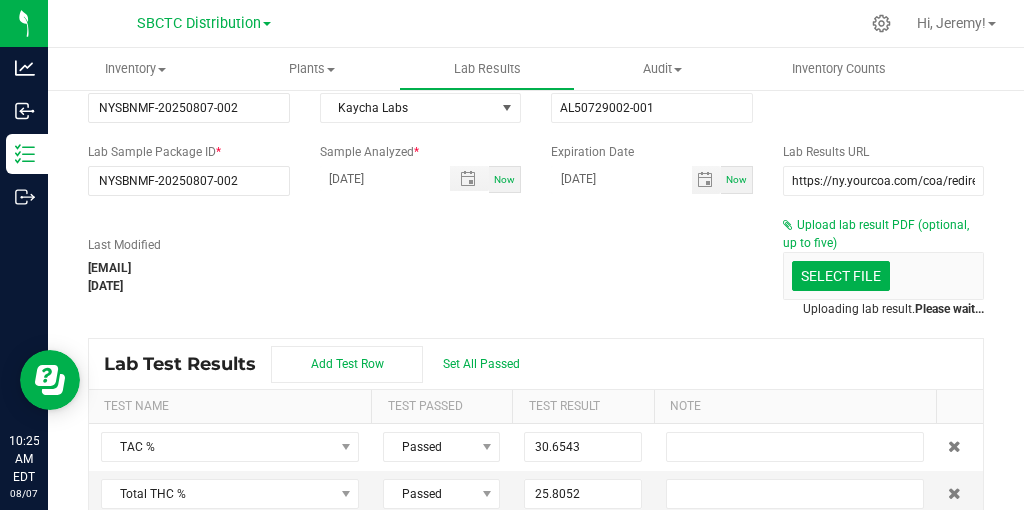 scroll, scrollTop: 0, scrollLeft: 75, axis: horizontal 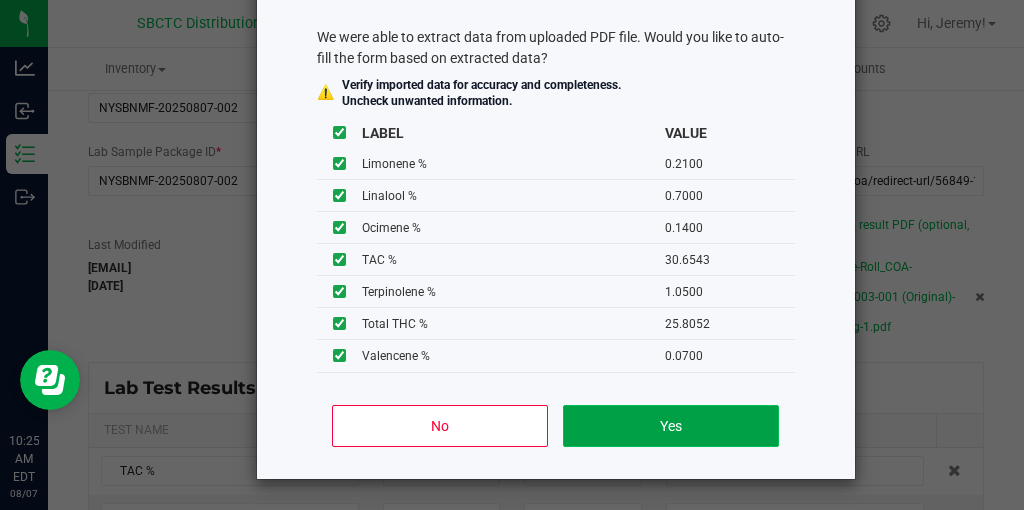 click on "Yes" 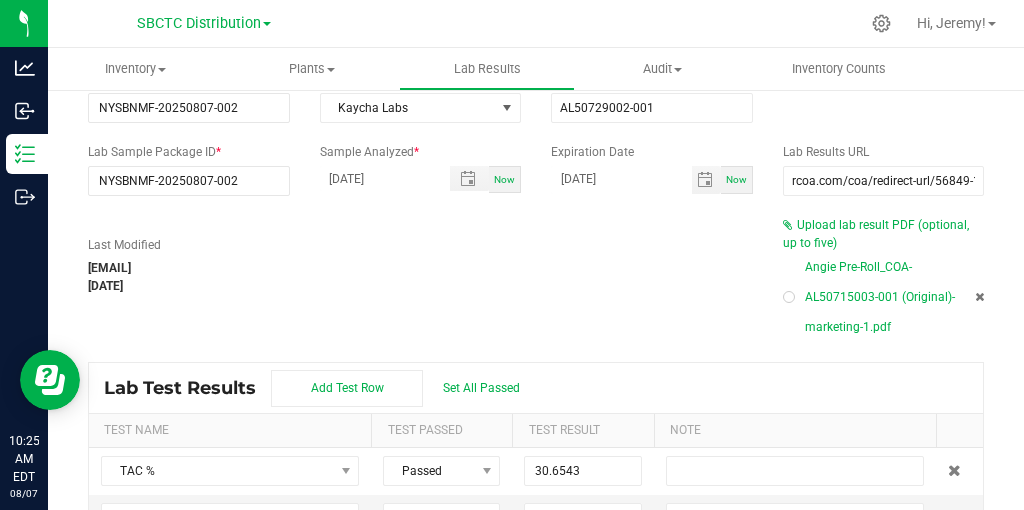 scroll, scrollTop: 0, scrollLeft: 75, axis: horizontal 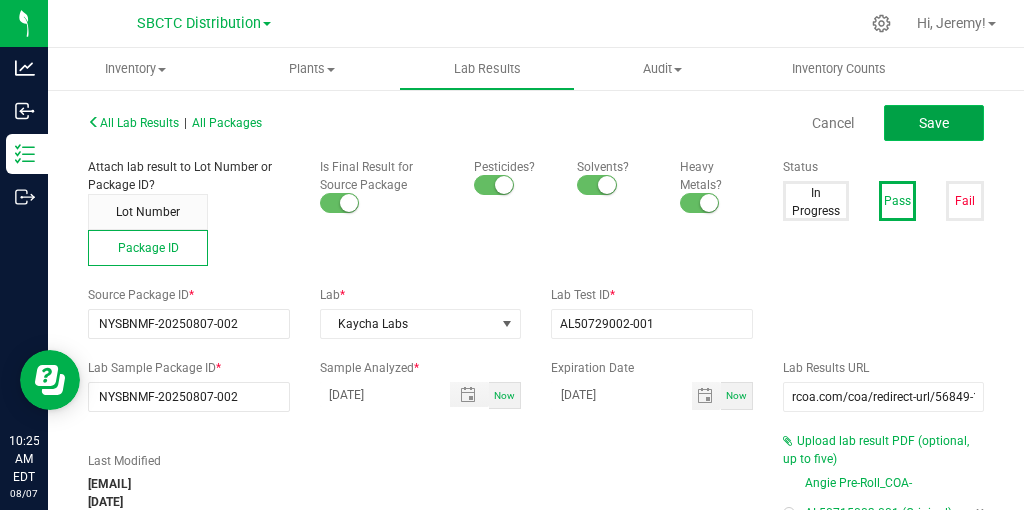 click on "Save" 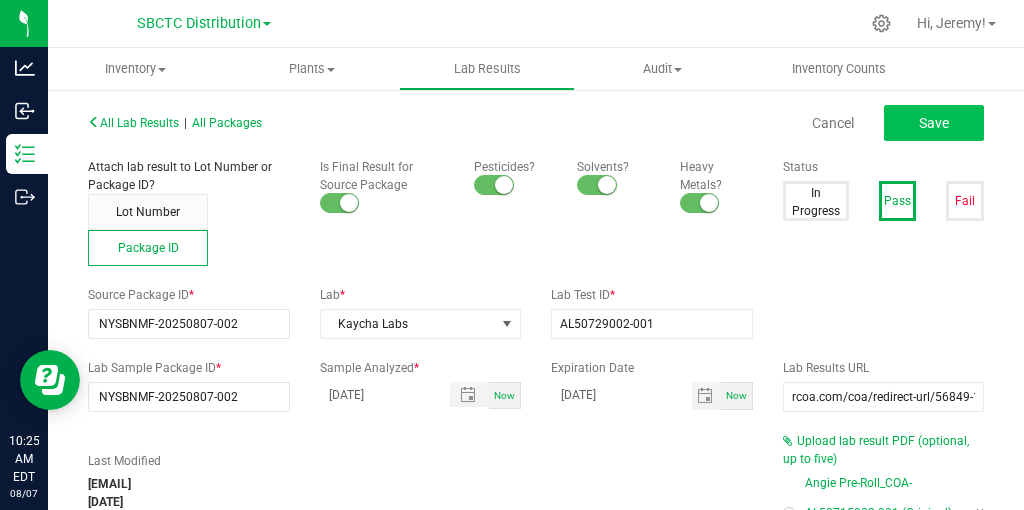 type on "0.0700" 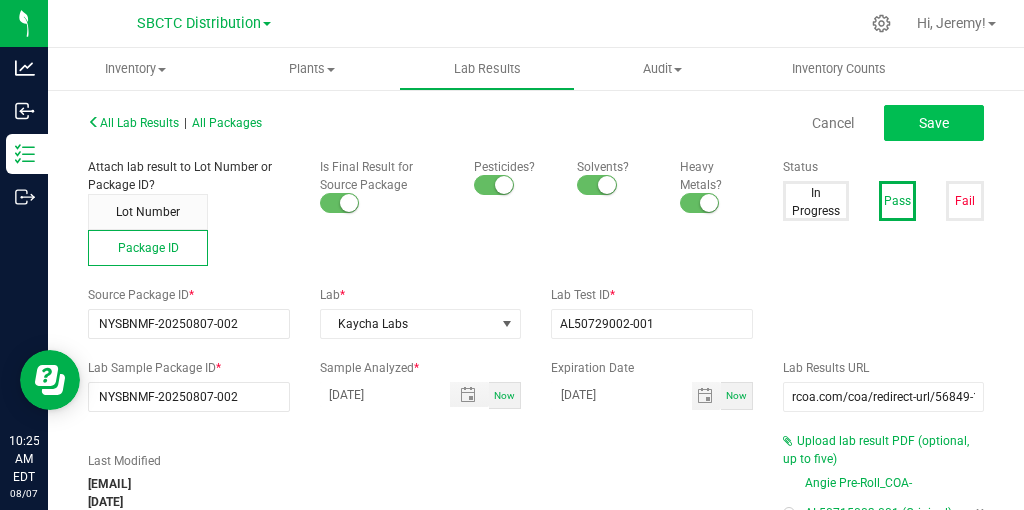 type on "0.2800" 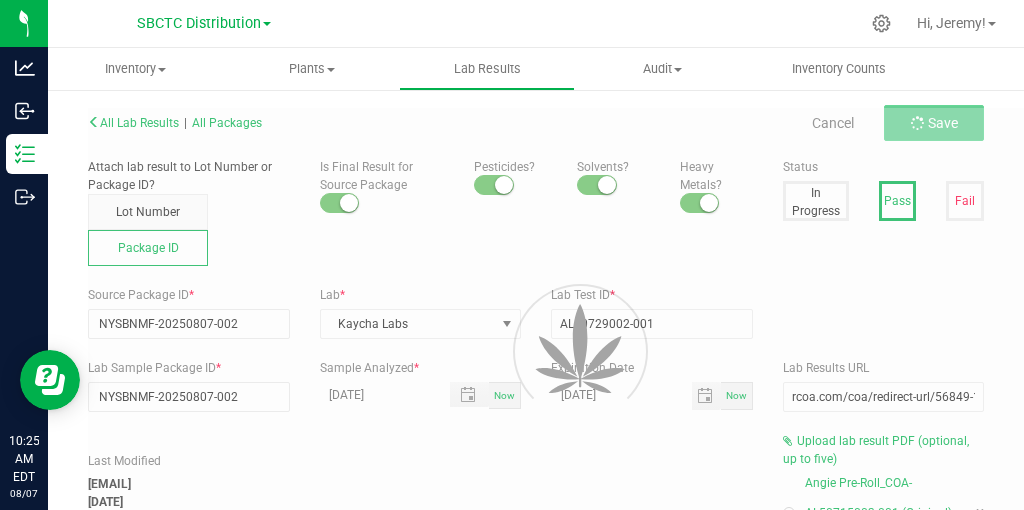 scroll, scrollTop: 0, scrollLeft: 75, axis: horizontal 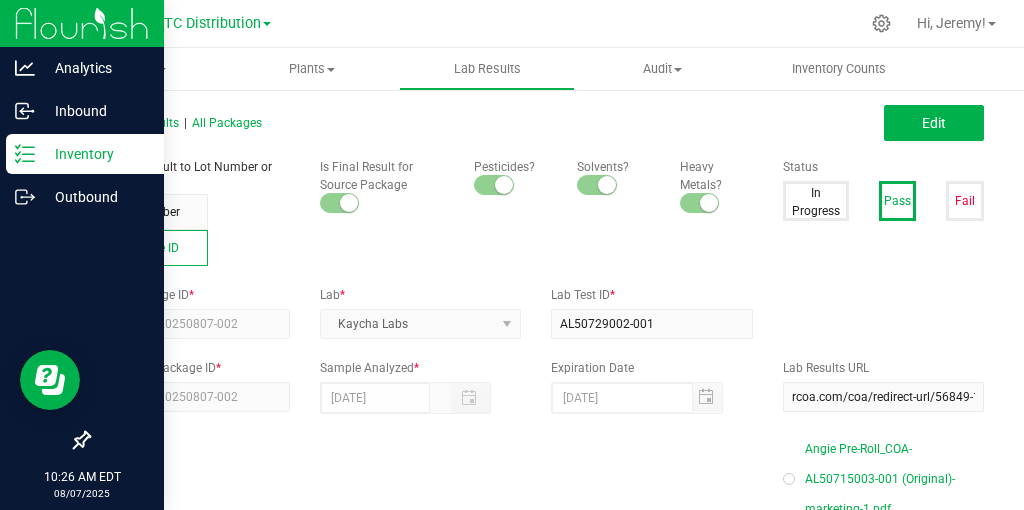 click on "Inventory" at bounding box center (95, 154) 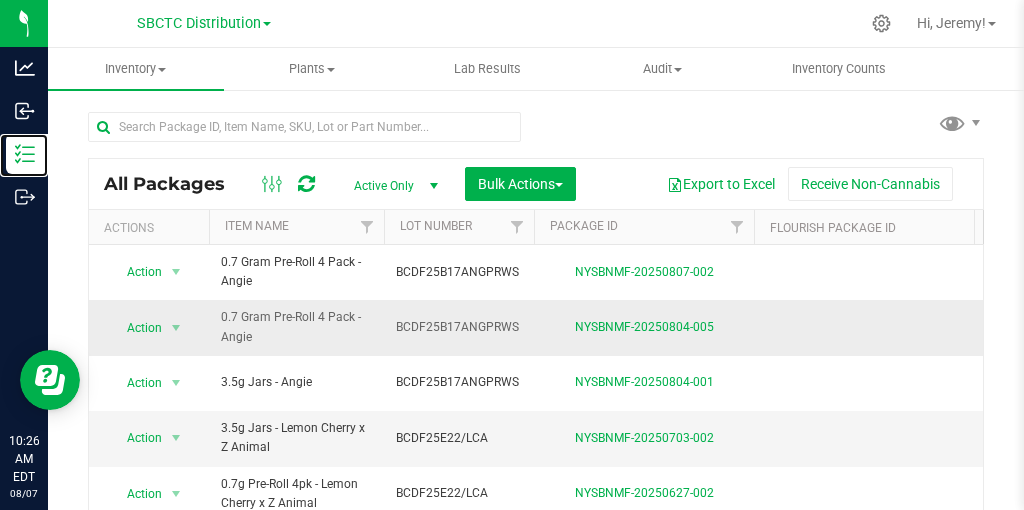 scroll, scrollTop: 0, scrollLeft: 24, axis: horizontal 